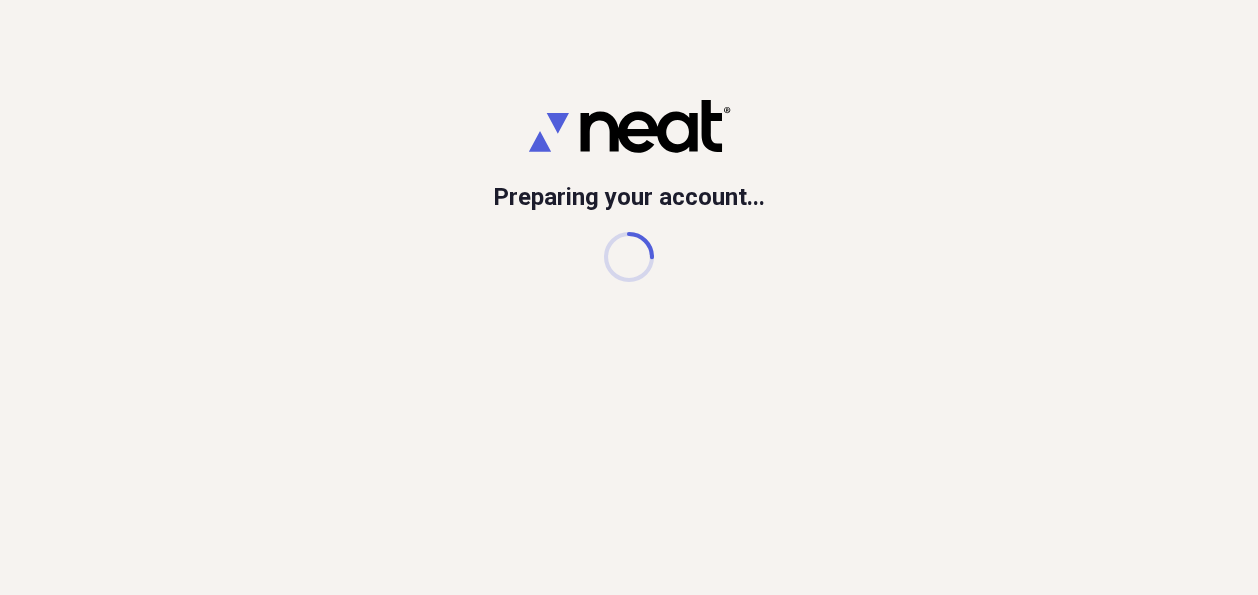 scroll, scrollTop: 0, scrollLeft: 0, axis: both 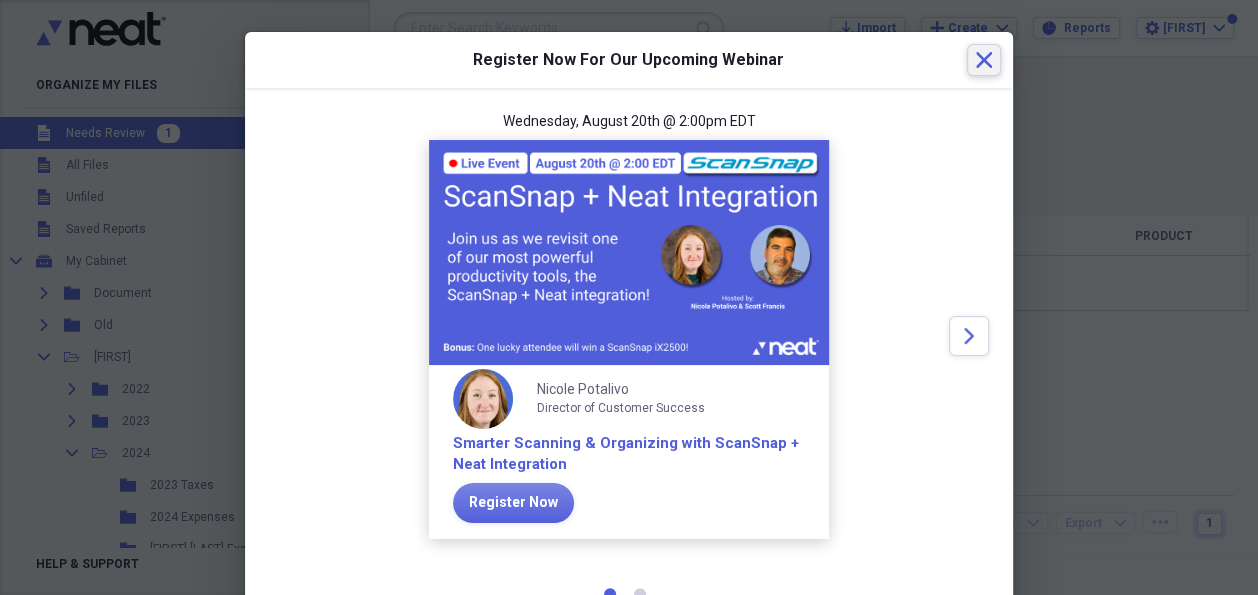 click on "Close" 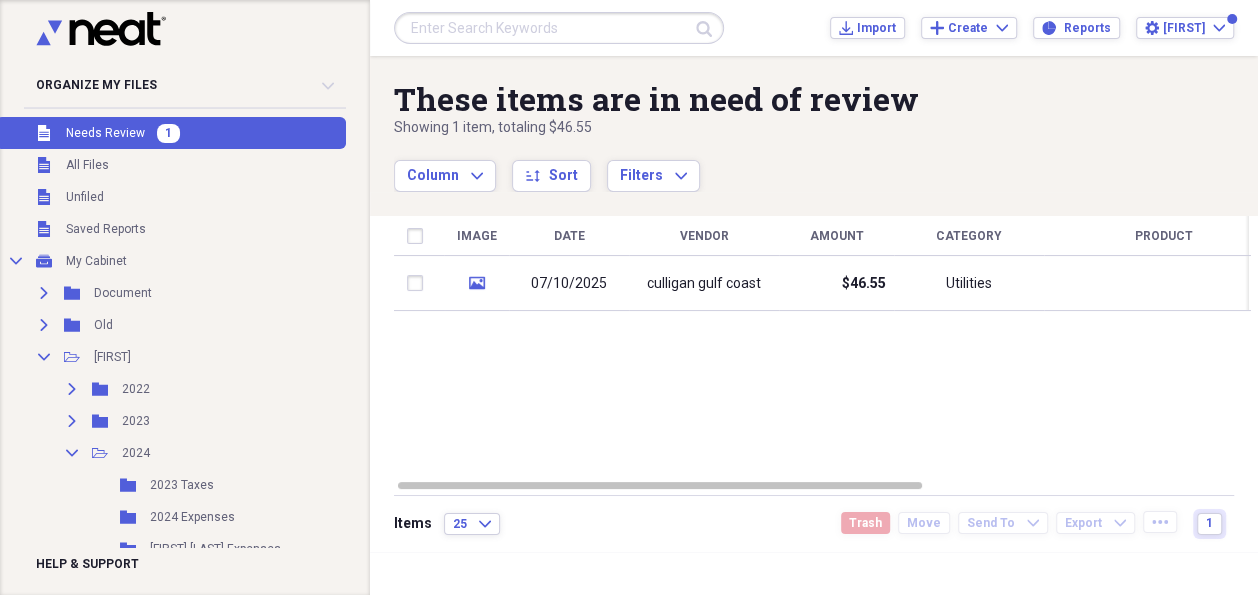 click on "Needs Review" at bounding box center (105, 133) 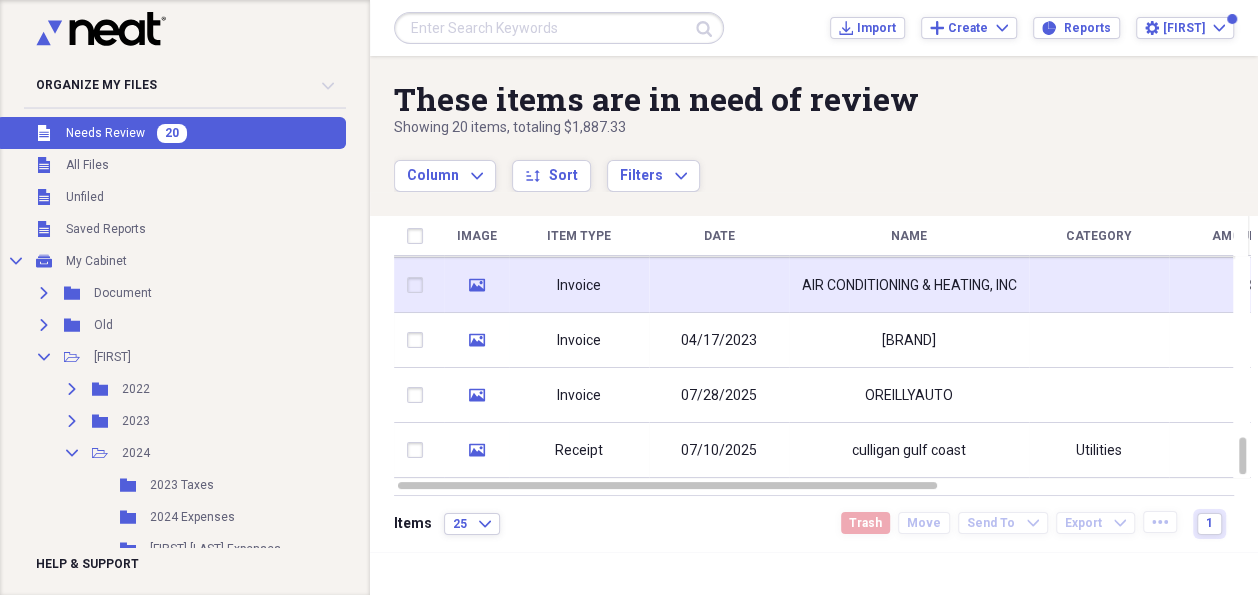 click on "Invoice" at bounding box center [579, 285] 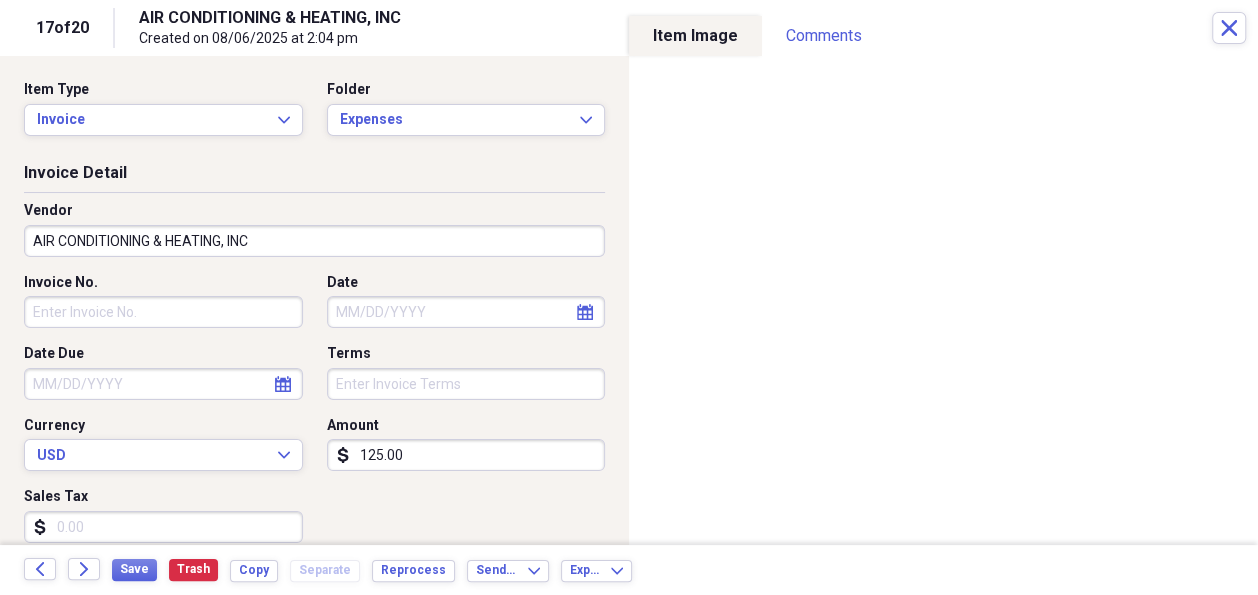 click on "AIR CONDITIONING & HEATING, INC" at bounding box center (314, 241) 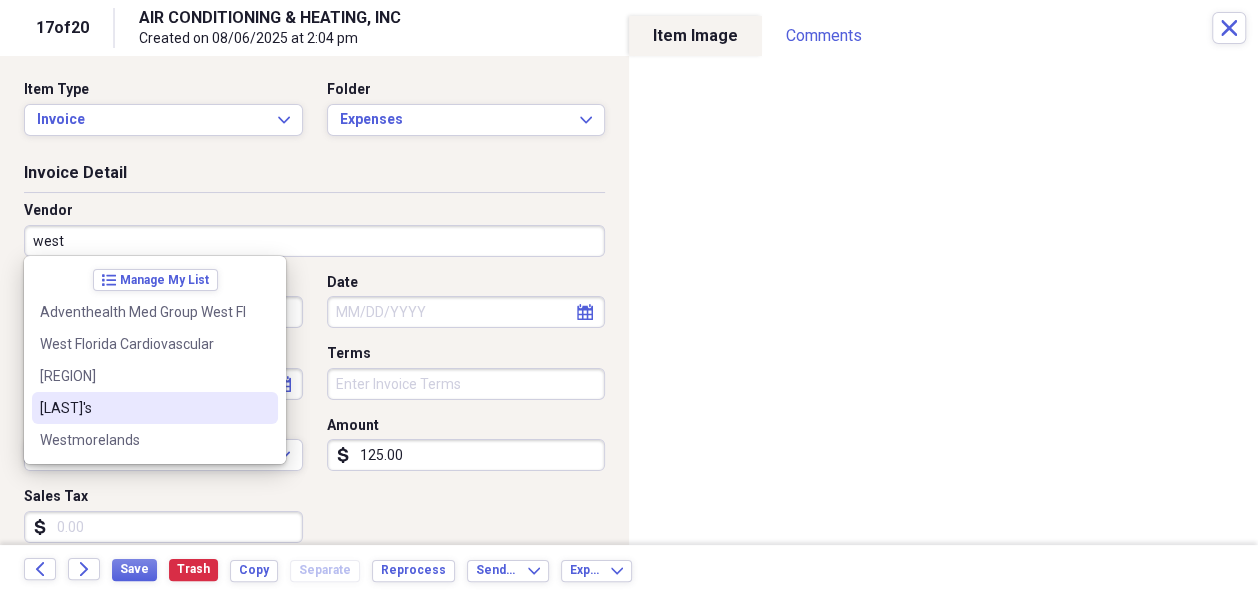 click on "[LAST]'s" at bounding box center [143, 408] 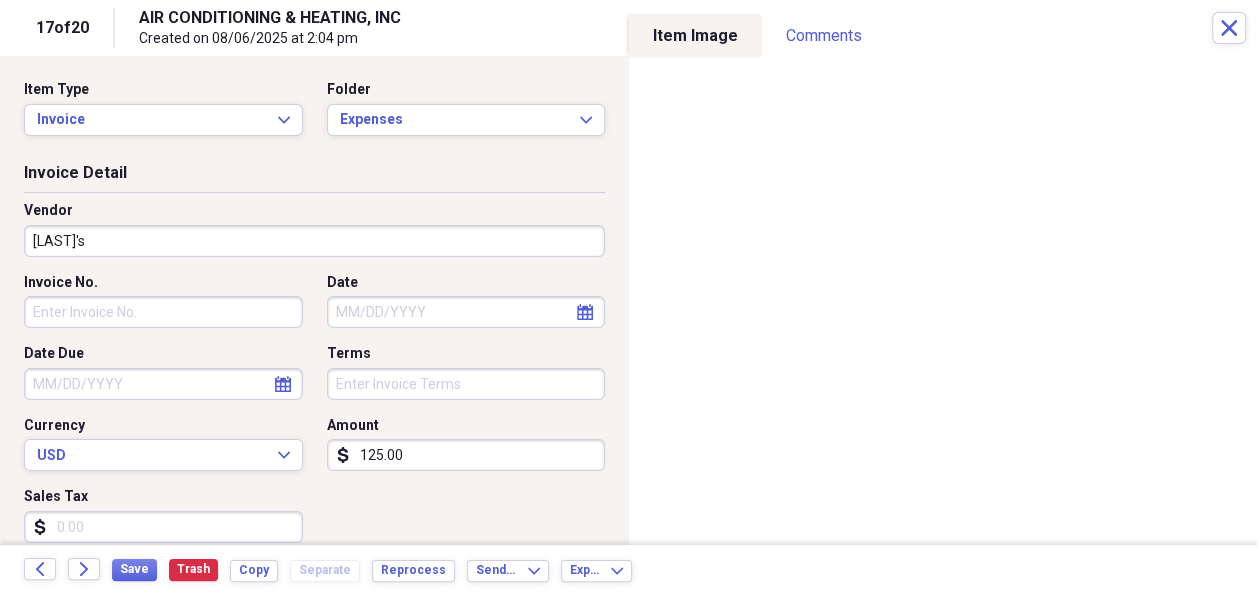 type on "Utilities" 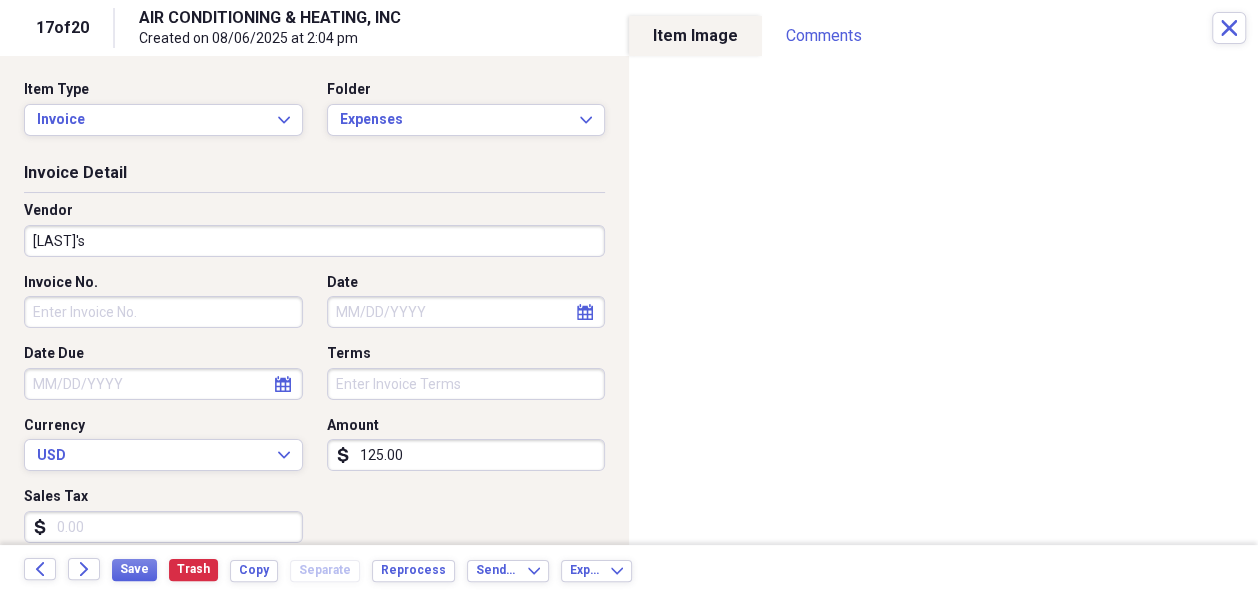 click on "calendar" 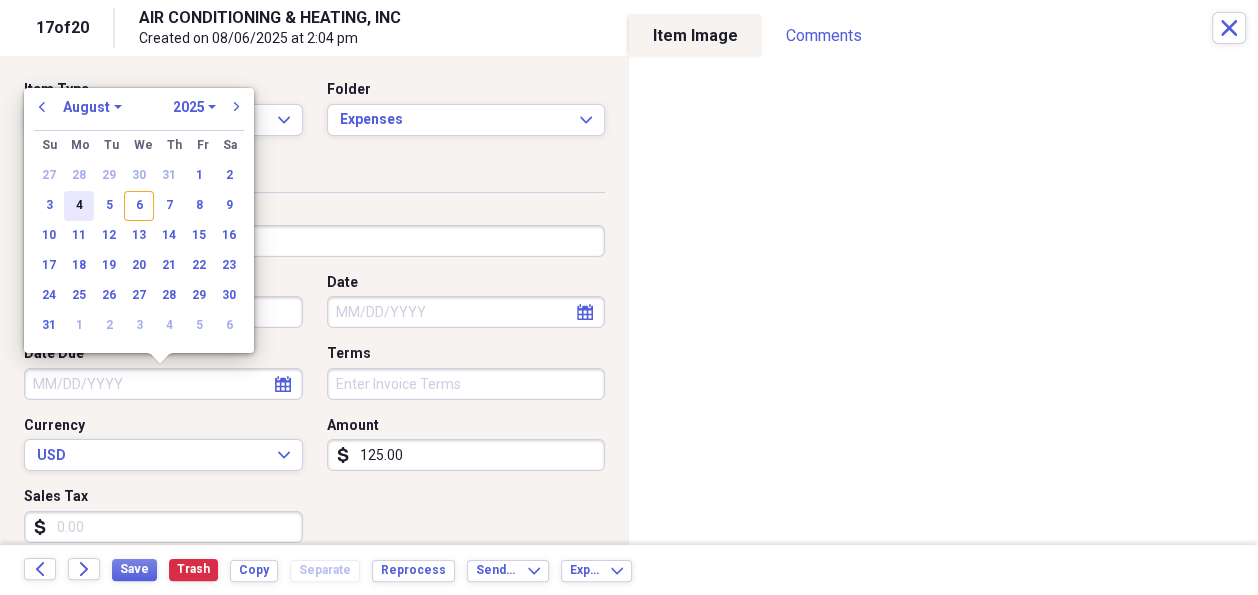click on "4" at bounding box center (79, 206) 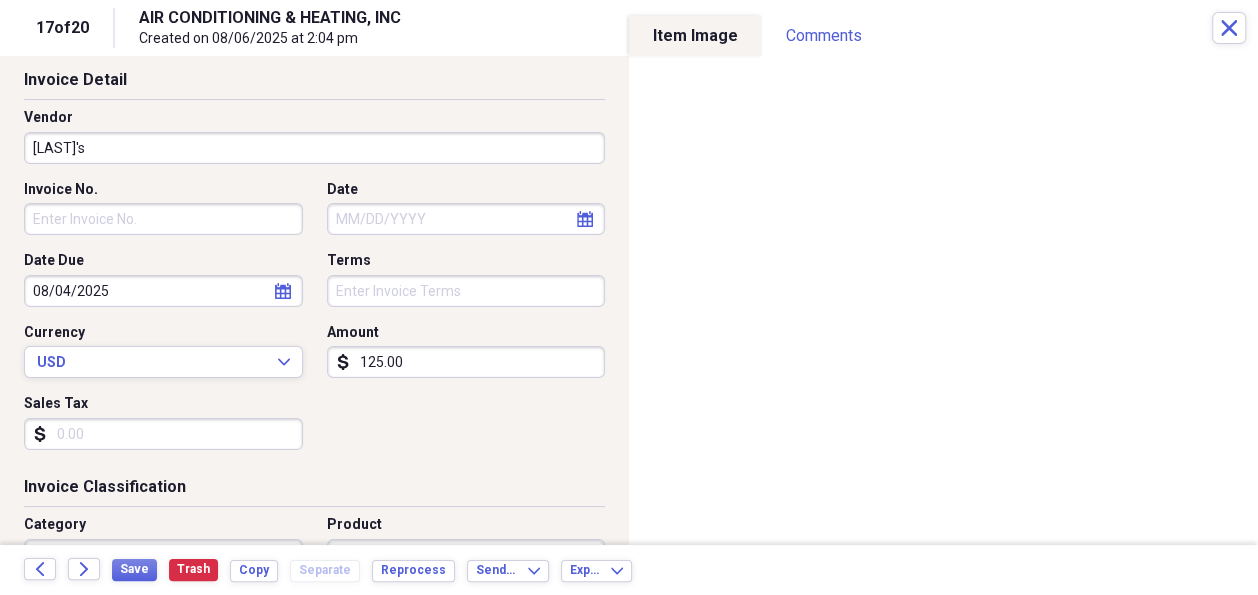 scroll, scrollTop: 200, scrollLeft: 0, axis: vertical 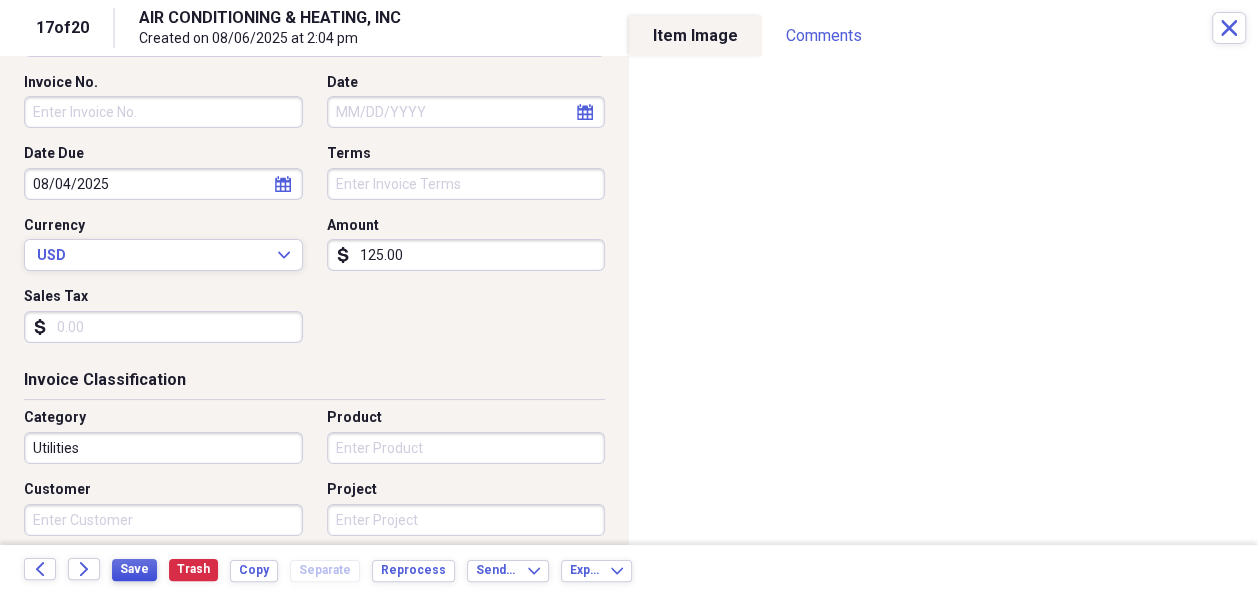 click on "Save" at bounding box center [134, 569] 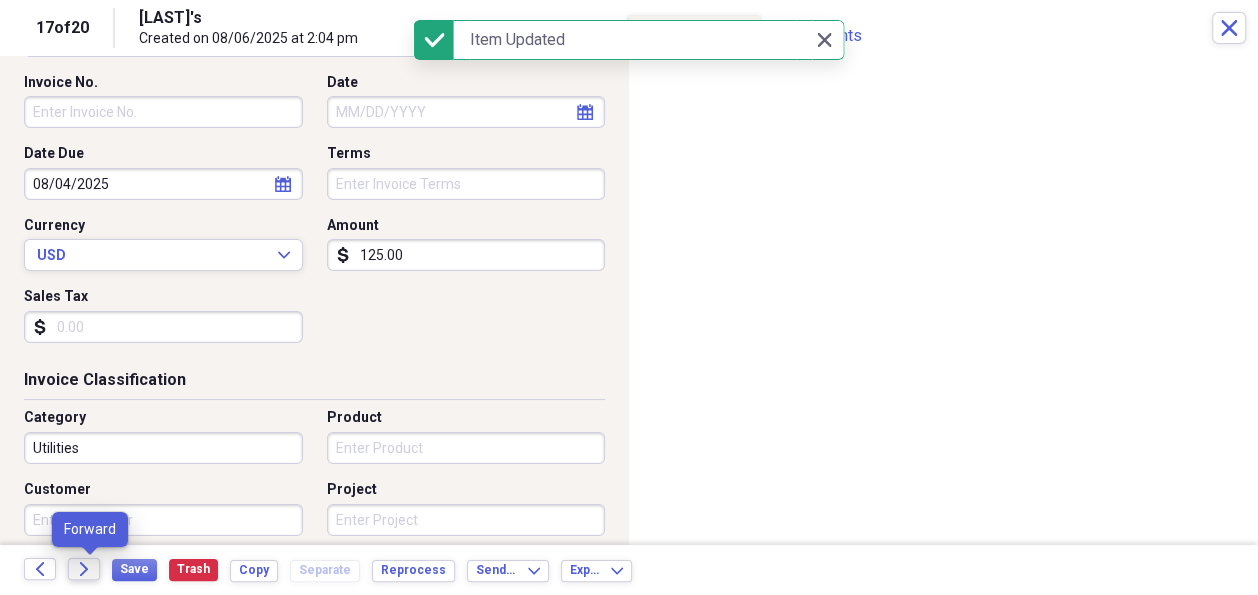 click on "Forward" 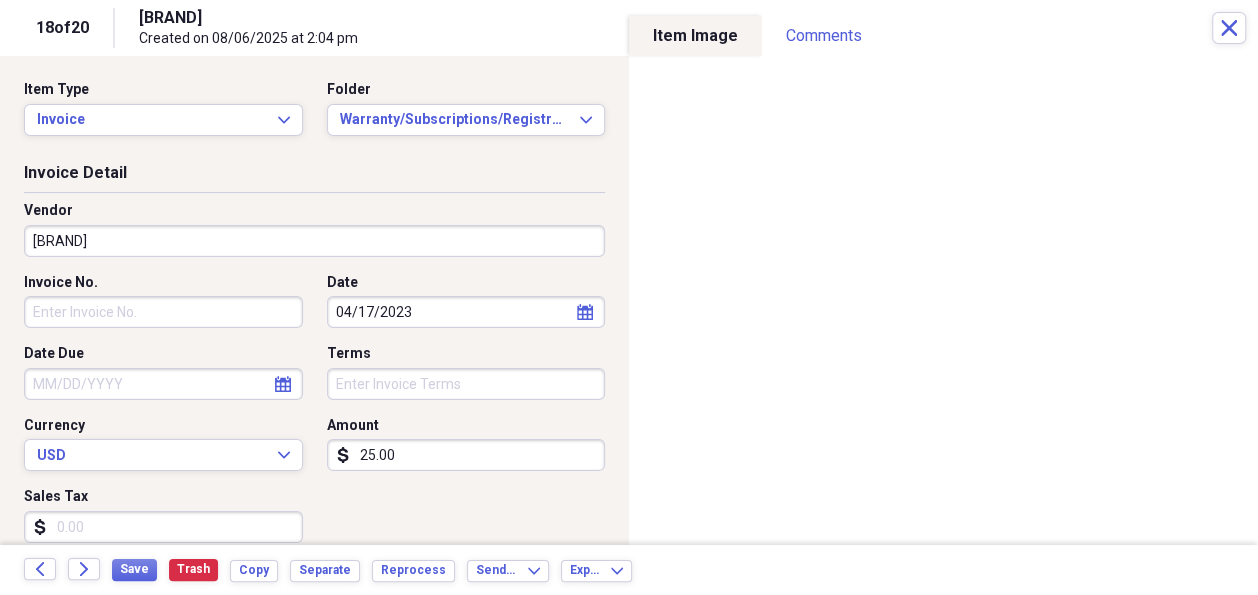 select on "3" 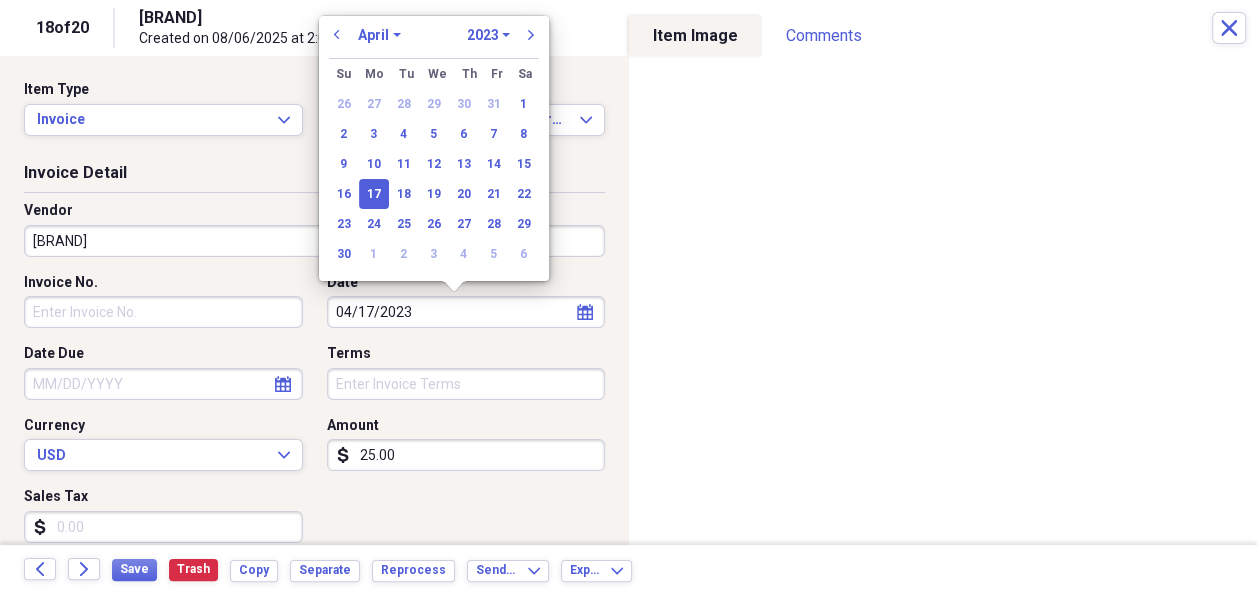 drag, startPoint x: 422, startPoint y: 309, endPoint x: 291, endPoint y: 307, distance: 131.01526 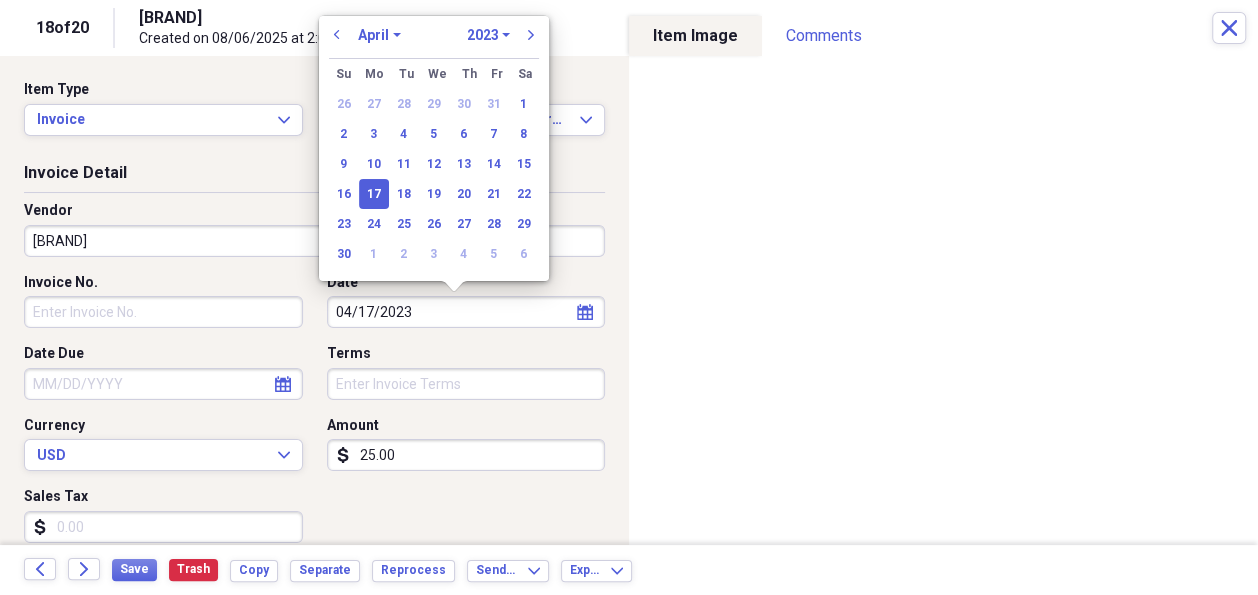 click on "Invoice No. Date [DATE] calendar Calendar Date Due calendar Calendar Terms Currency USD Expand Amount dollar-sign [AMOUNT] Sales Tax dollar-sign" at bounding box center (314, 416) 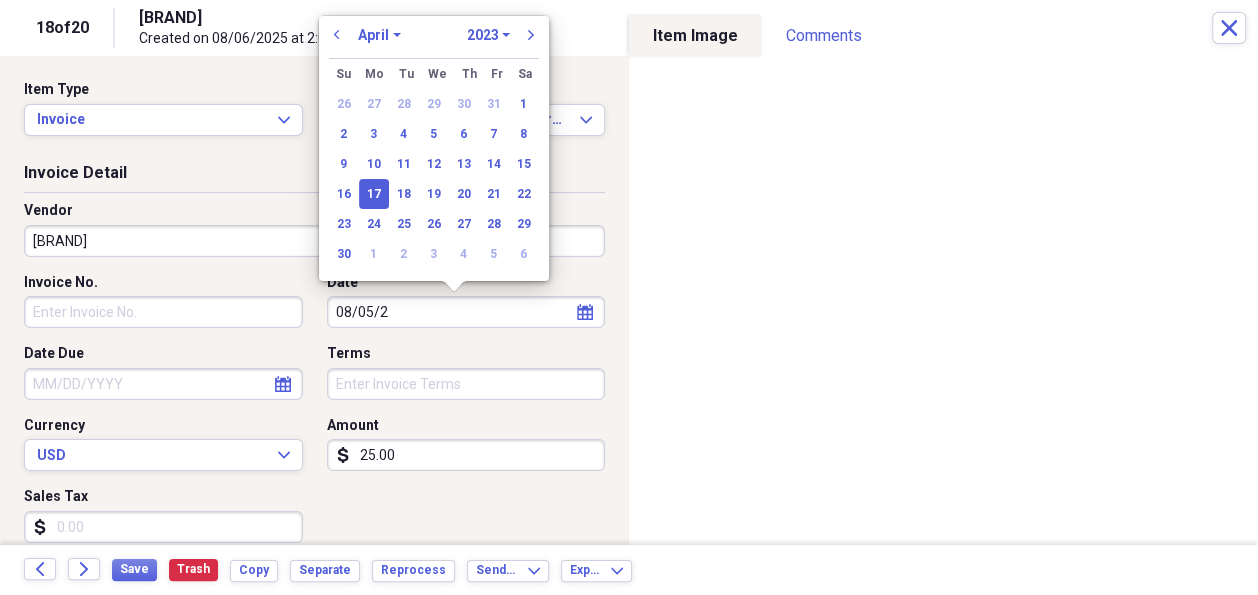 type on "08/05/20" 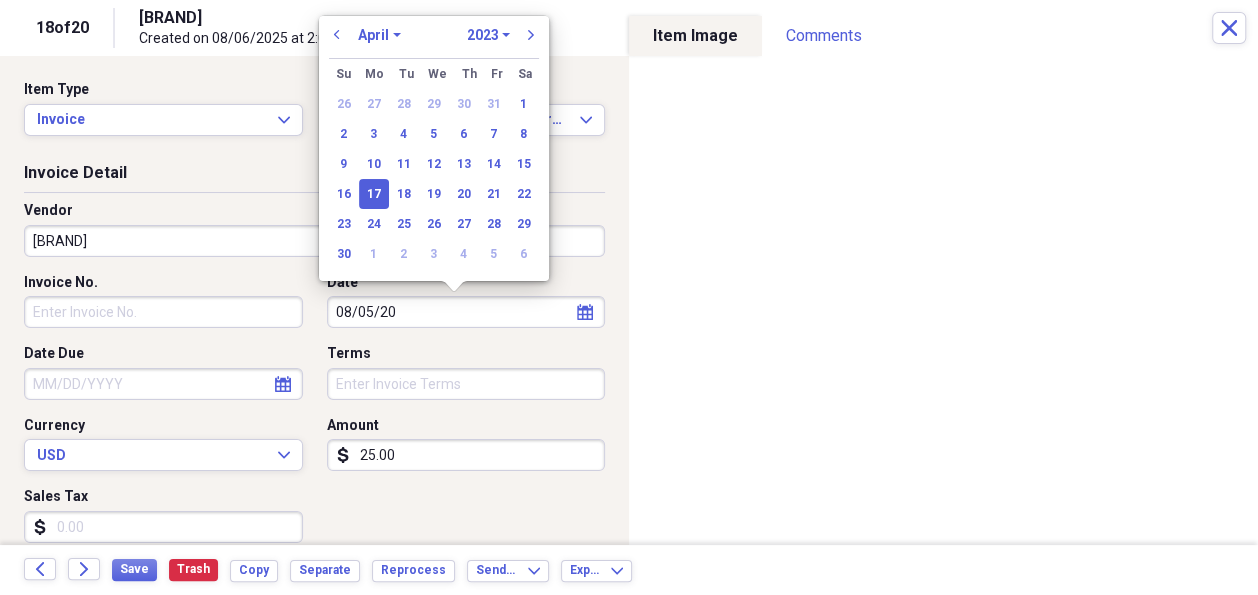 select on "7" 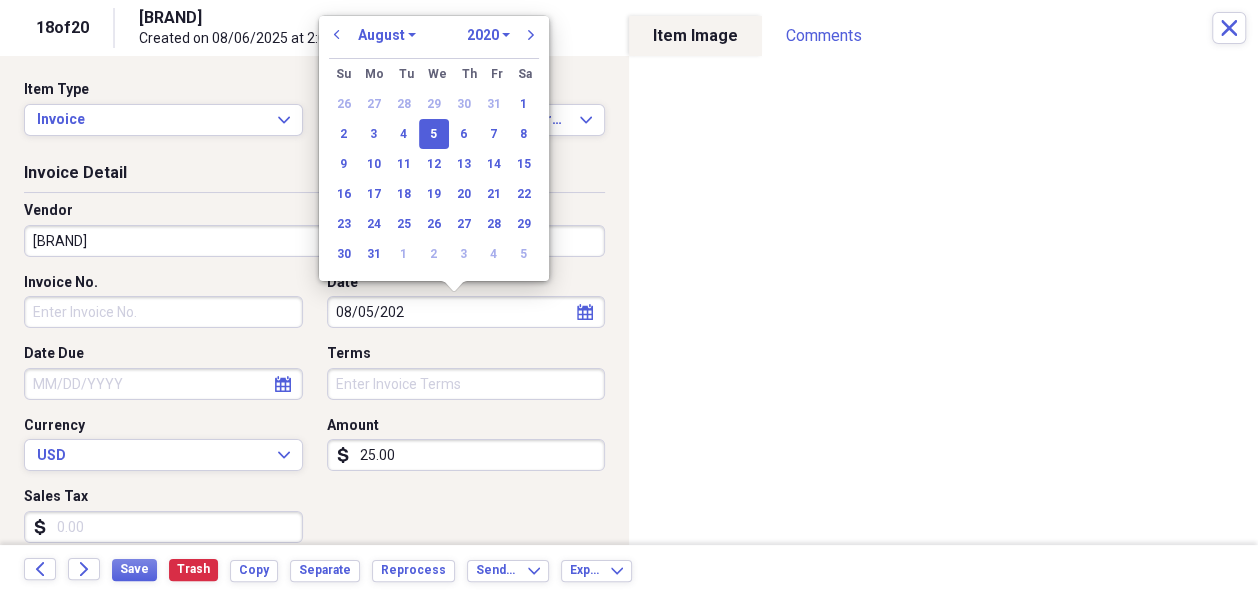 type on "08/05/2025" 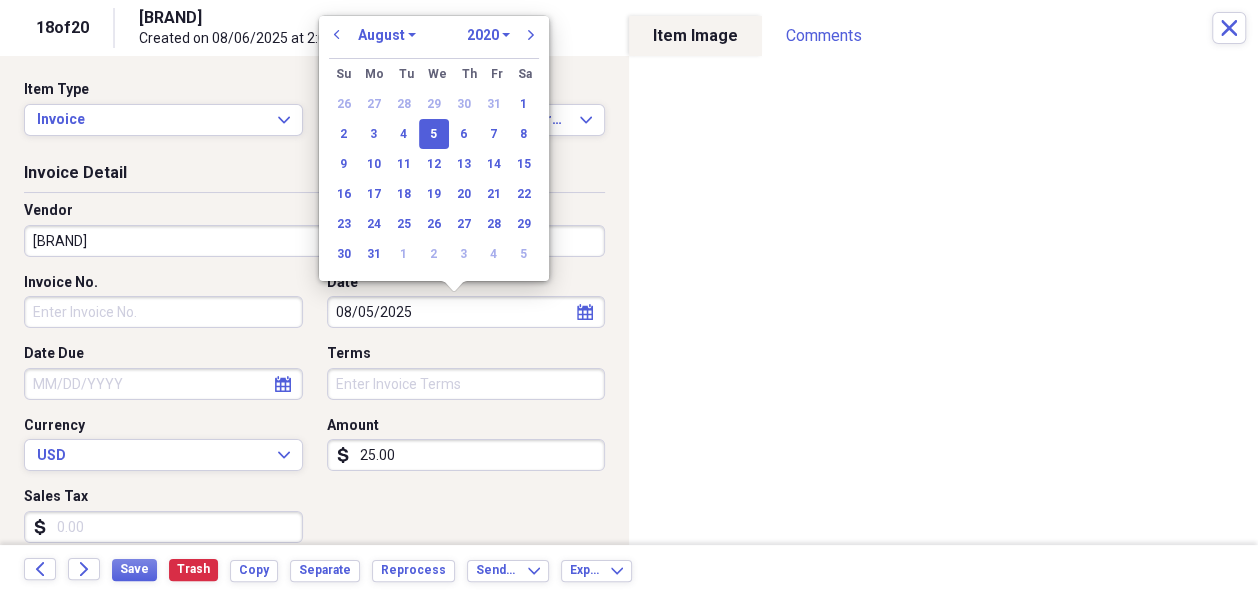 select on "2025" 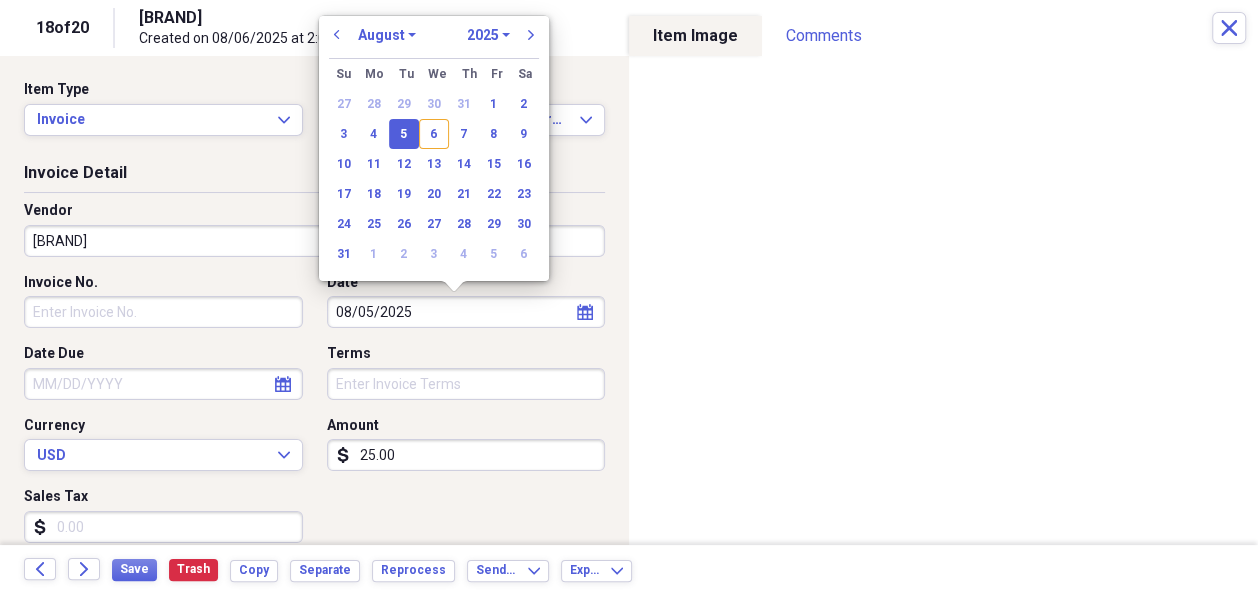 type on "08/05/2025" 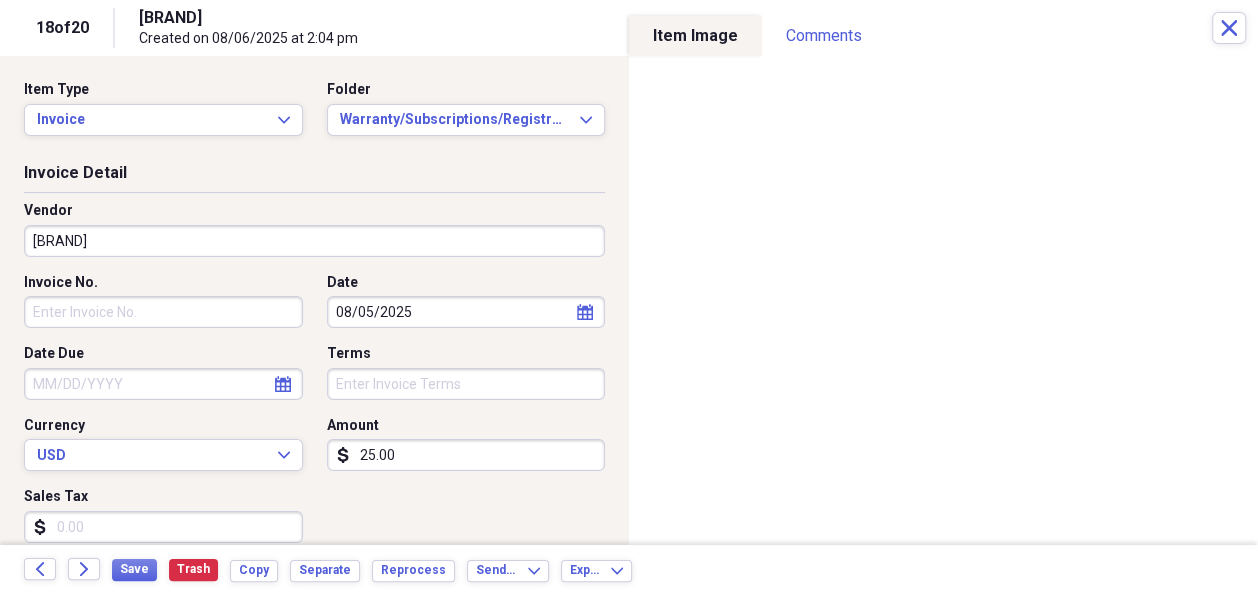 click on "Vendor" at bounding box center (314, 211) 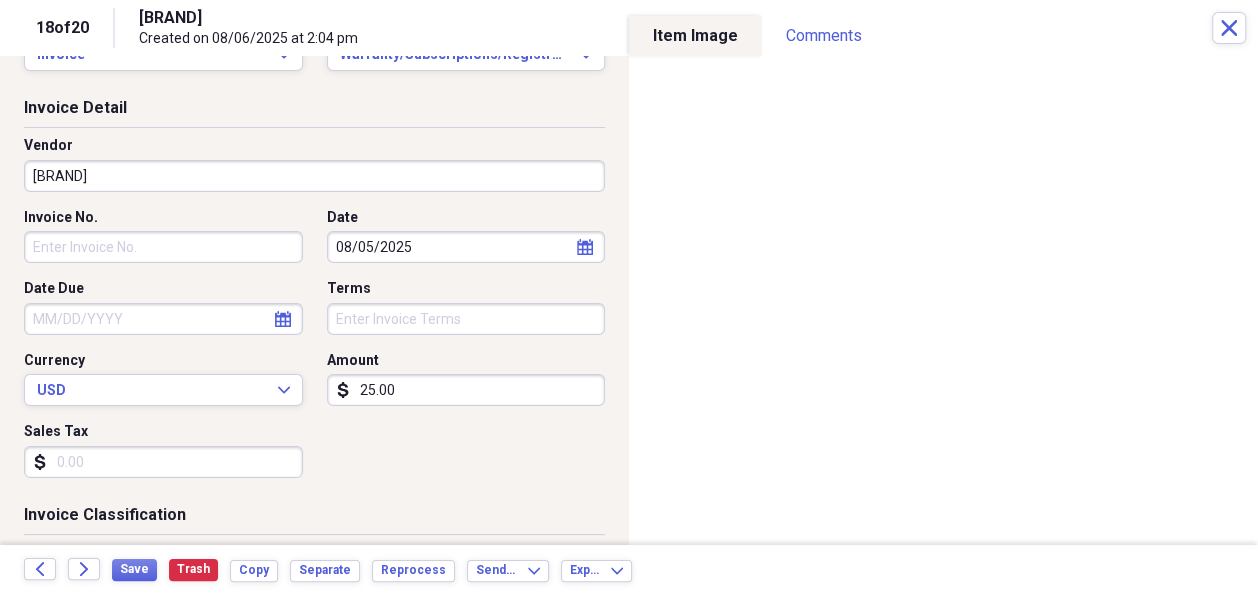 scroll, scrollTop: 100, scrollLeft: 0, axis: vertical 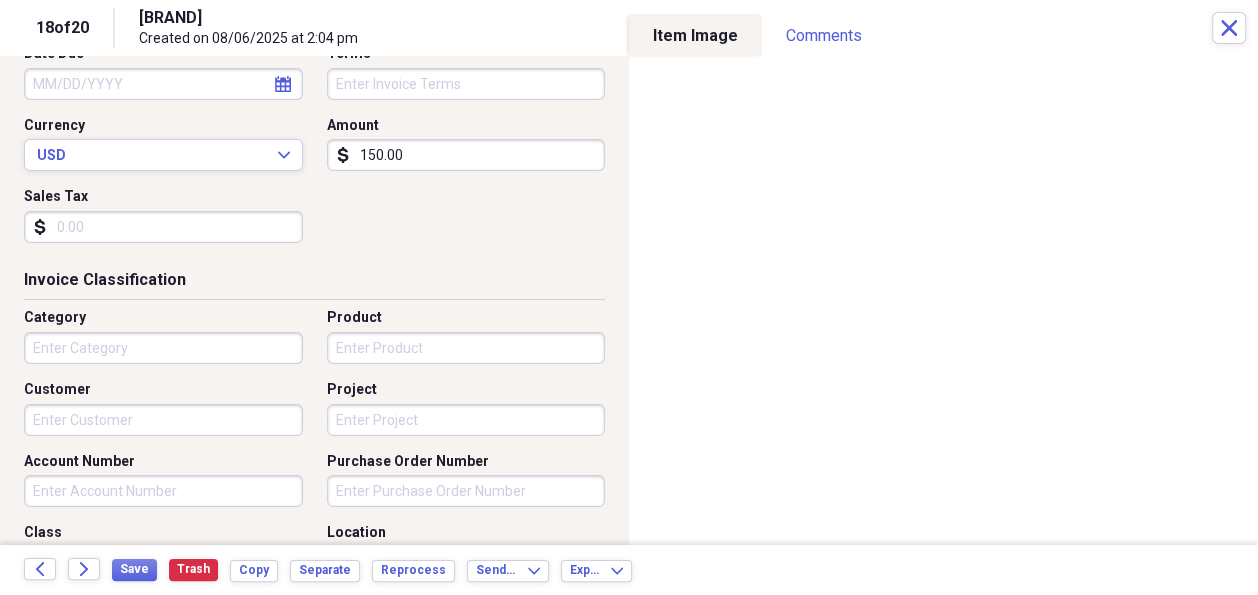 type on "150.00" 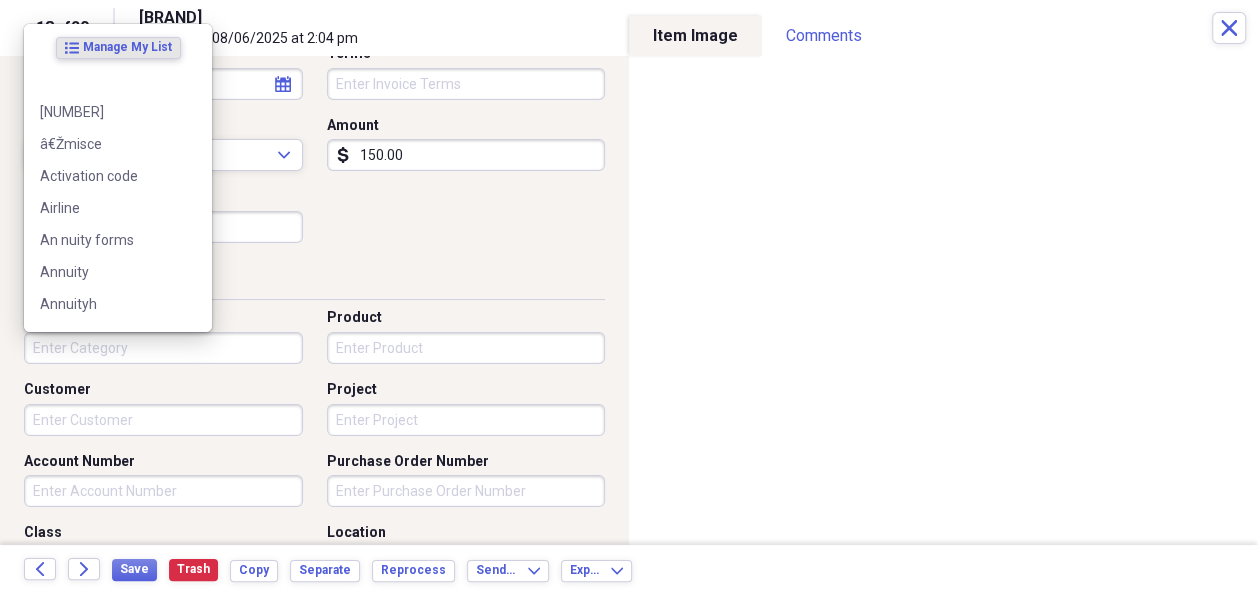 click on "Category" at bounding box center (163, 348) 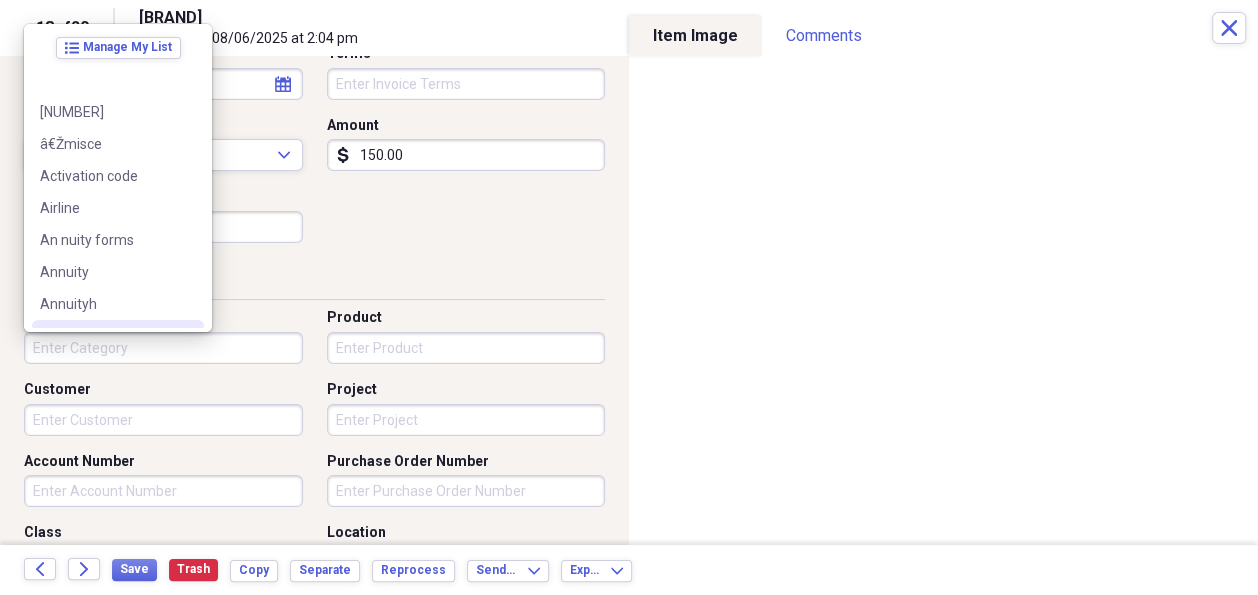 click on "Invoice No. Date [DATE] calendar Calendar Date Due calendar Calendar Terms Currency USD Expand Amount dollar-sign [AMOUNT] Sales Tax dollar-sign" at bounding box center (314, 116) 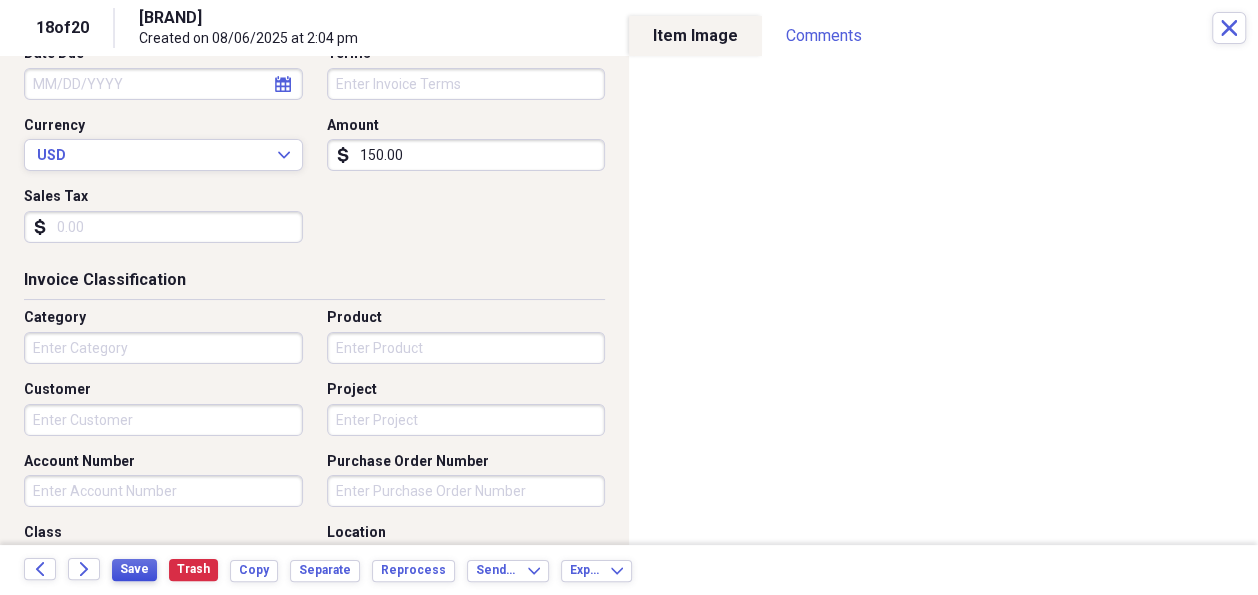 click on "Save" at bounding box center [134, 569] 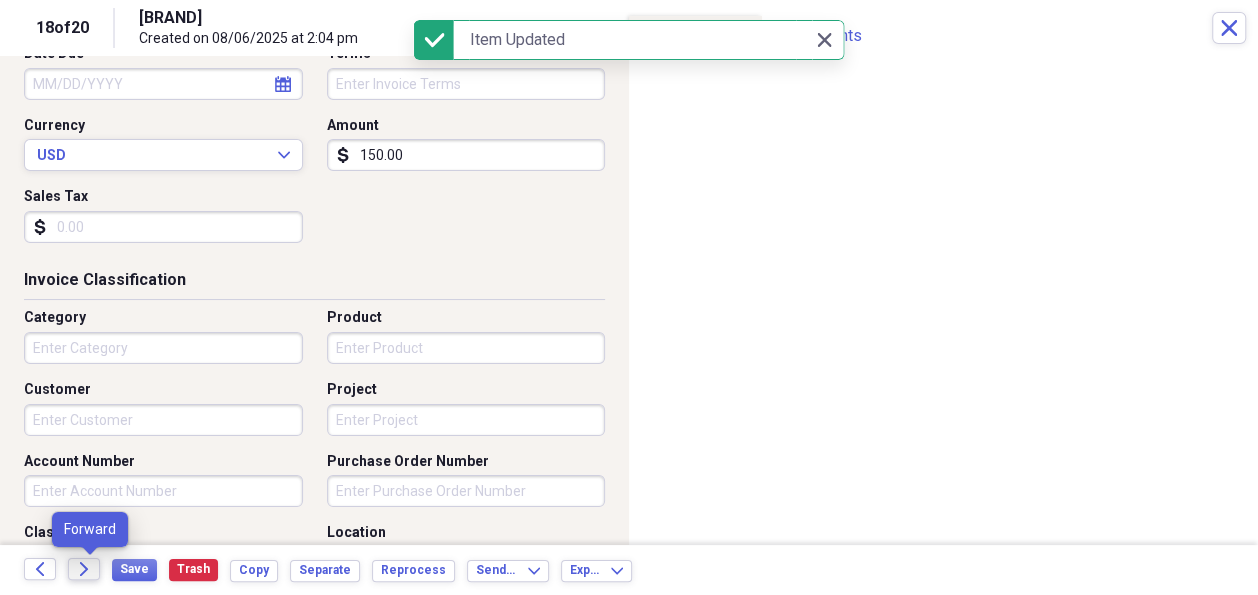 click on "Forward" 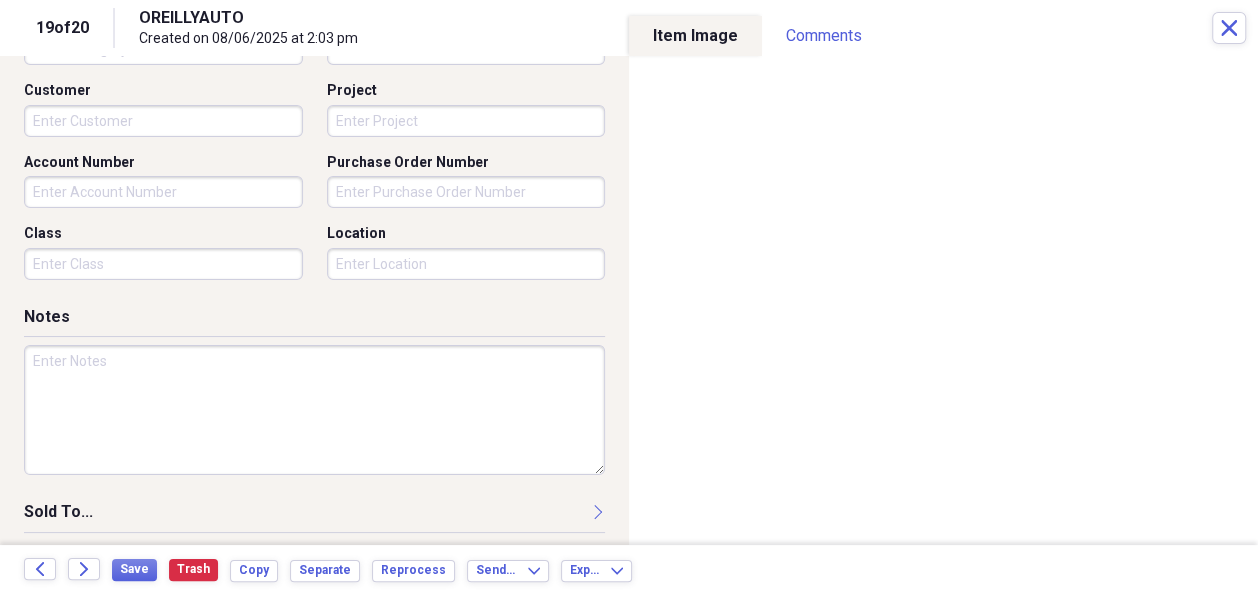 scroll, scrollTop: 600, scrollLeft: 0, axis: vertical 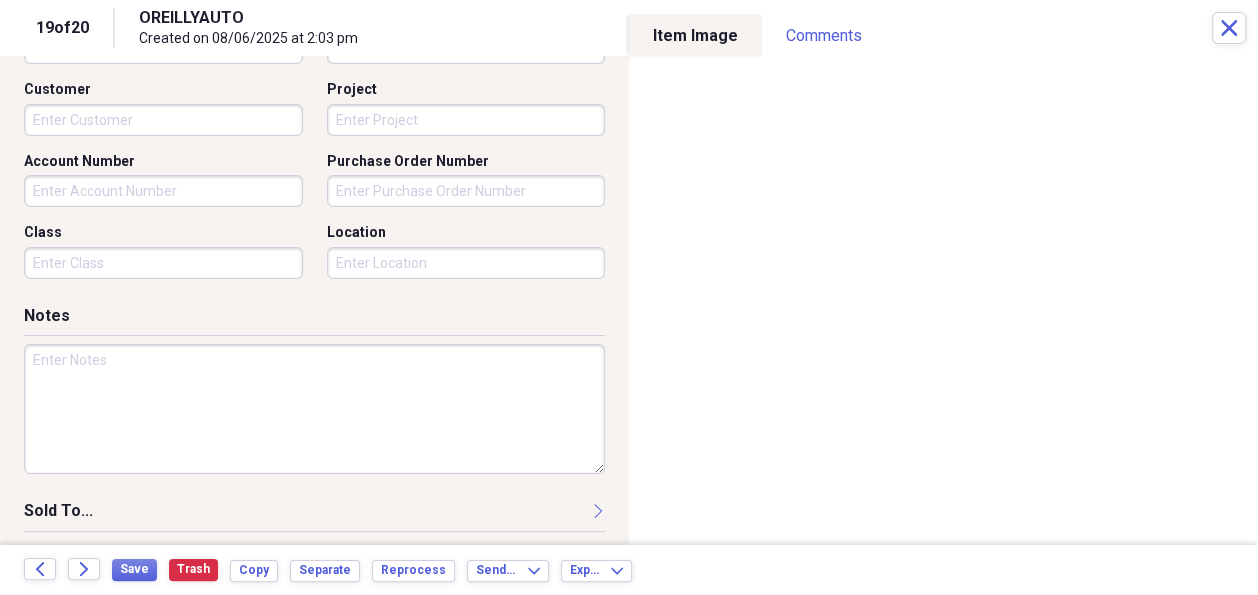 click at bounding box center [314, 409] 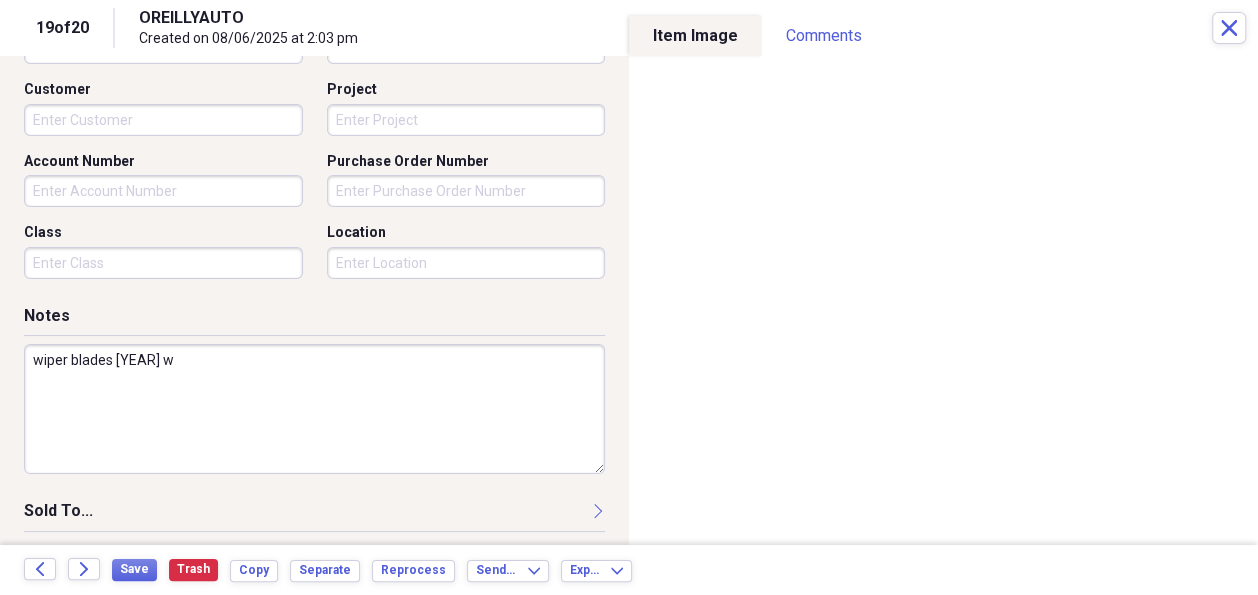 click on "wiper blades [YEAR] w" at bounding box center (314, 409) 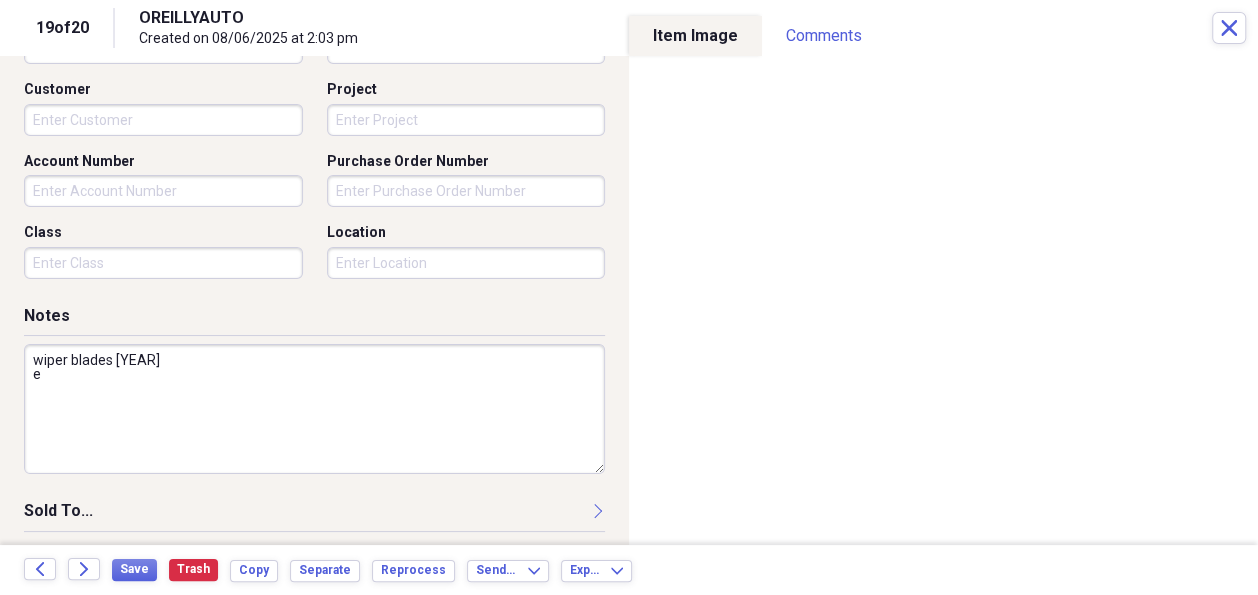 drag, startPoint x: 65, startPoint y: 378, endPoint x: 8, endPoint y: 367, distance: 58.0517 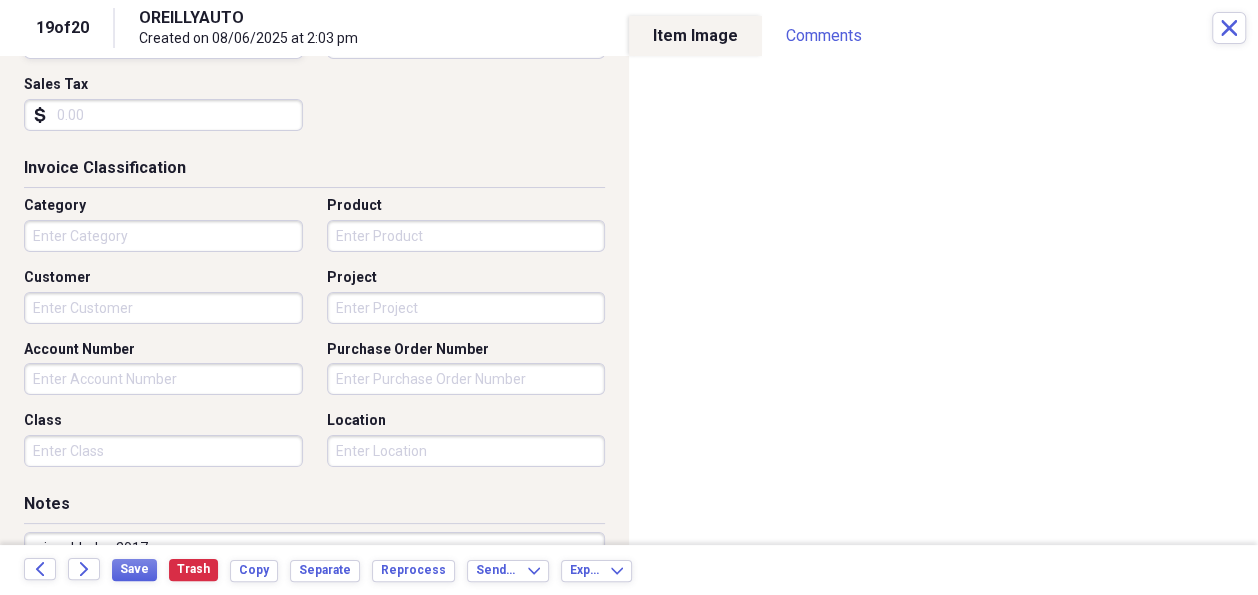 scroll, scrollTop: 301, scrollLeft: 0, axis: vertical 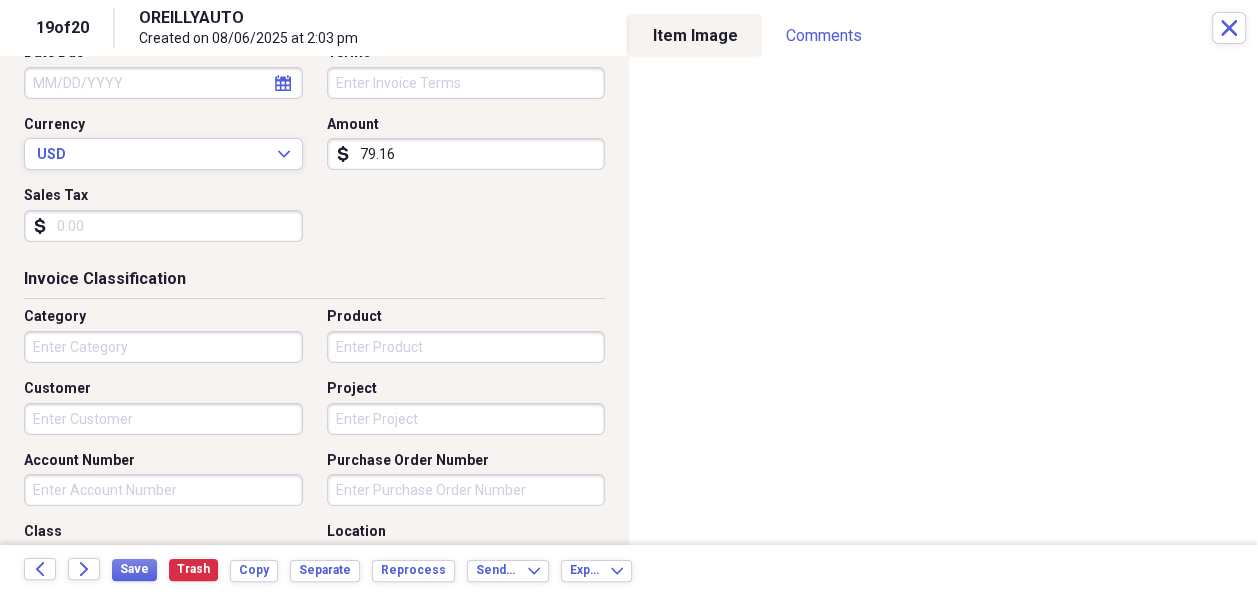 type on "wiper blades 2017" 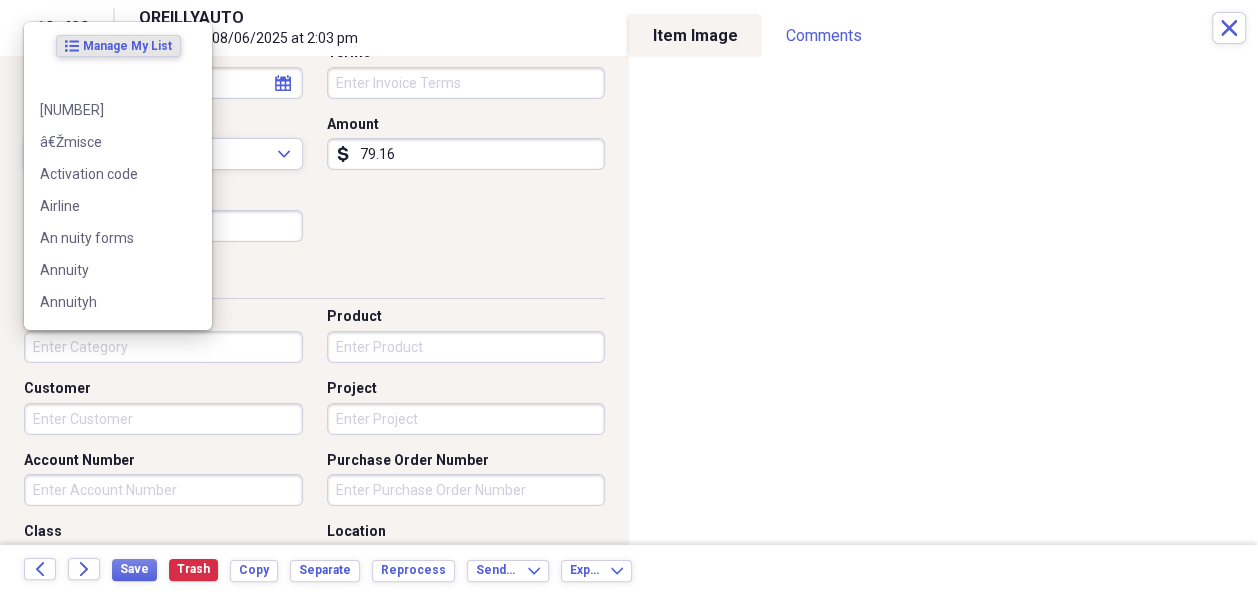 click on "Category" at bounding box center (163, 347) 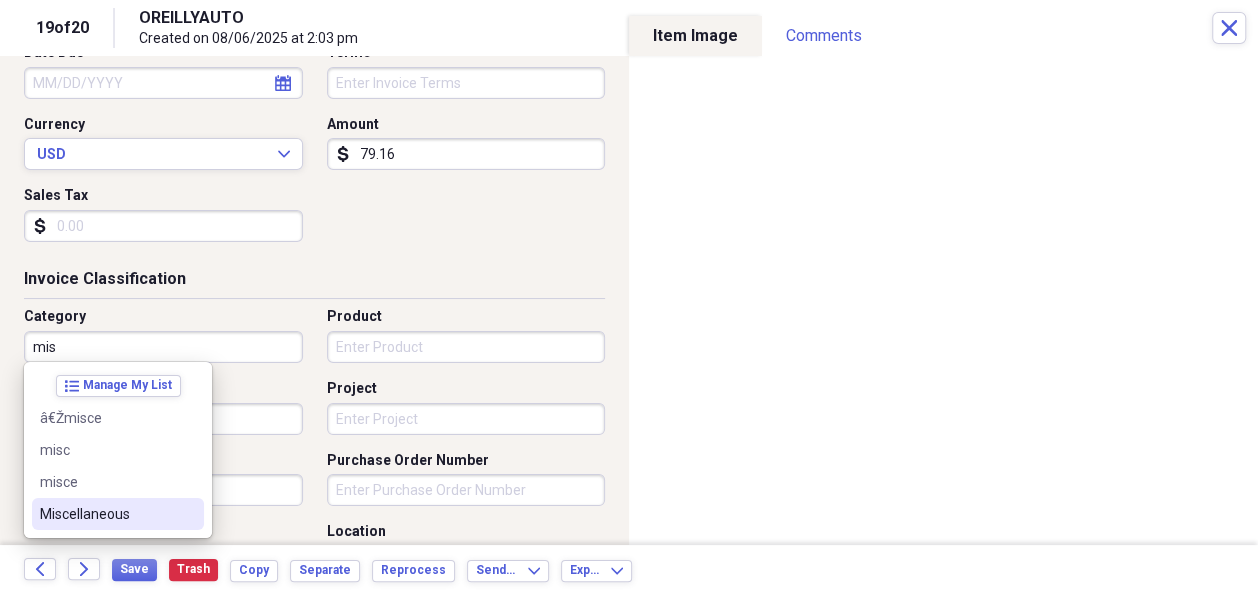 click on "Miscellaneous" at bounding box center [106, 514] 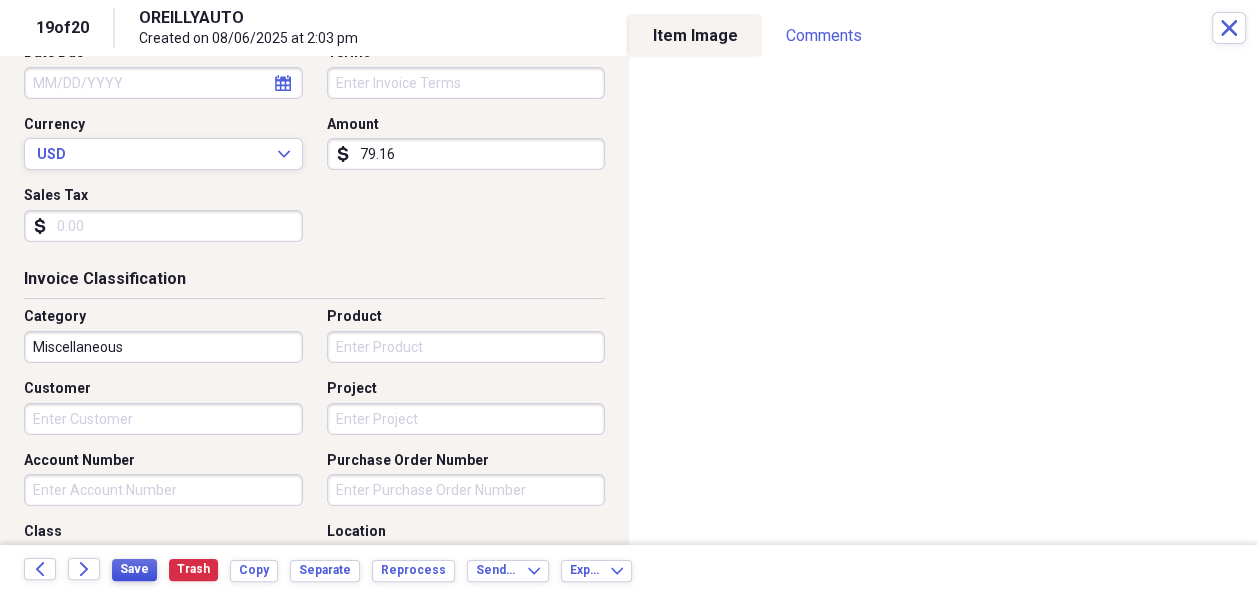 click on "Save" at bounding box center [134, 569] 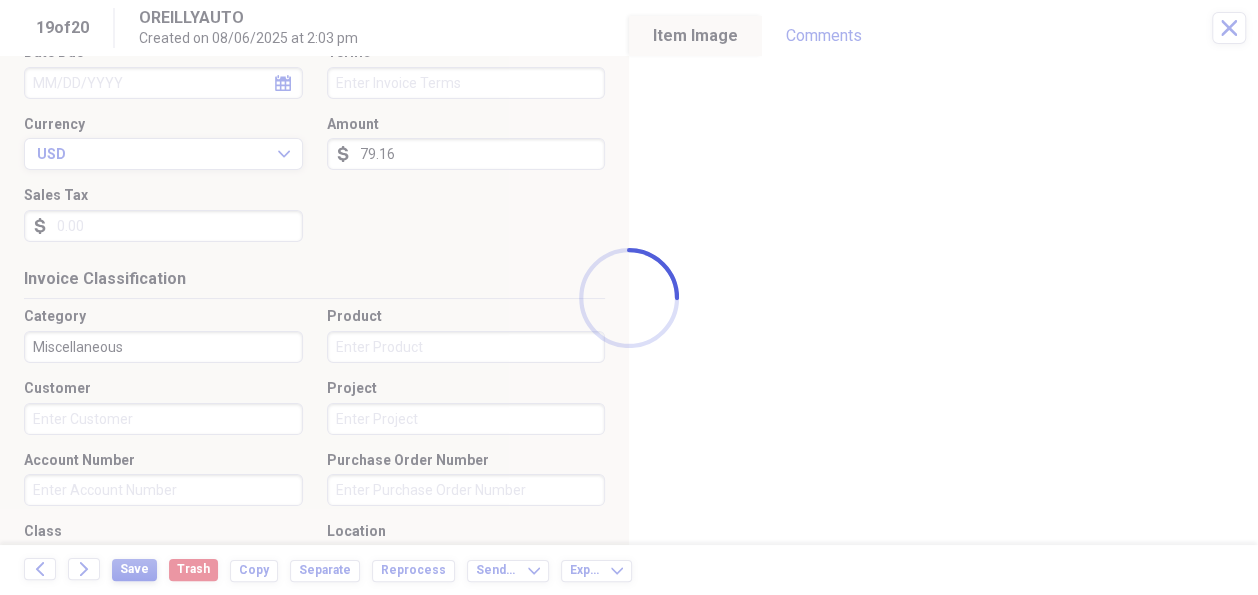 type on "wiper blades 2017" 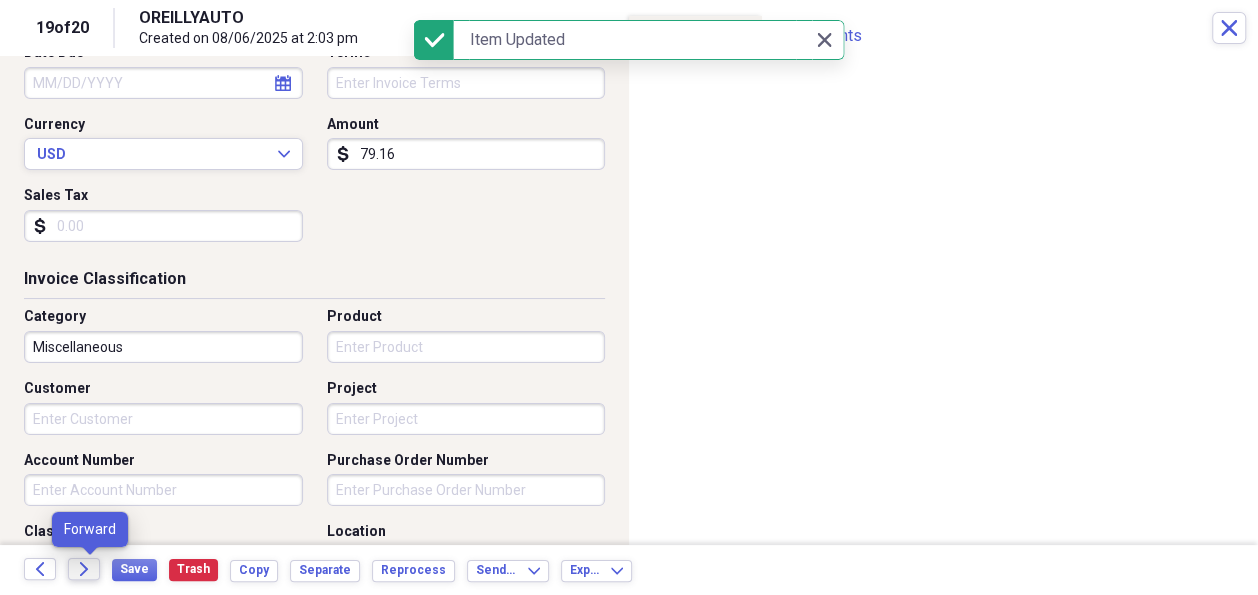click on "Forward" 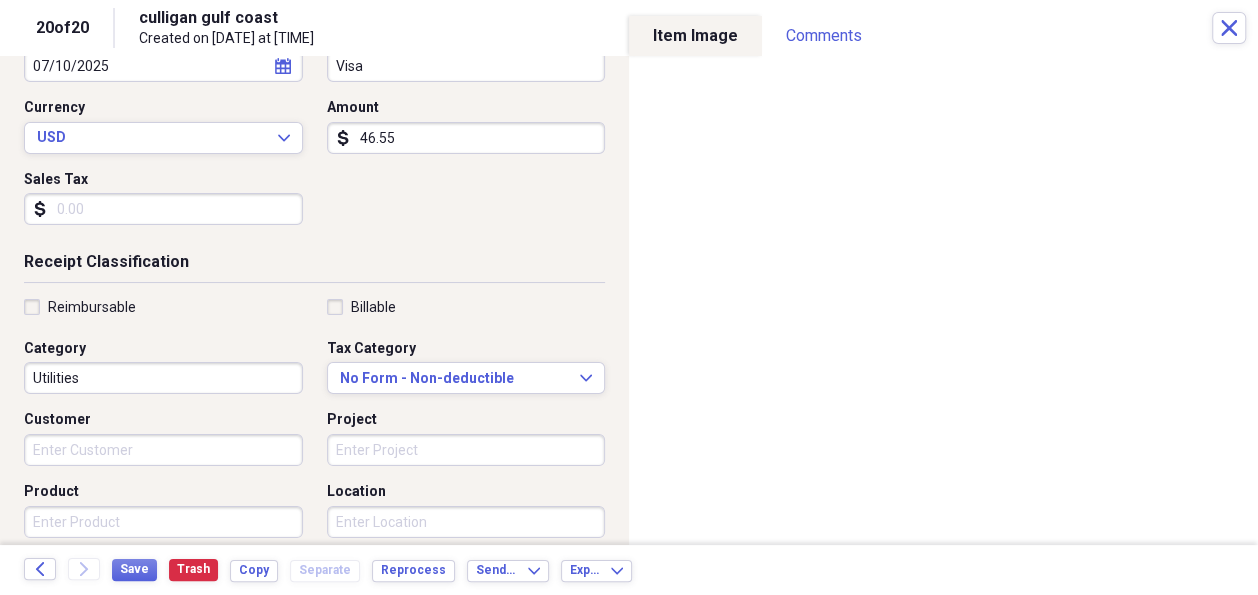 scroll, scrollTop: 300, scrollLeft: 0, axis: vertical 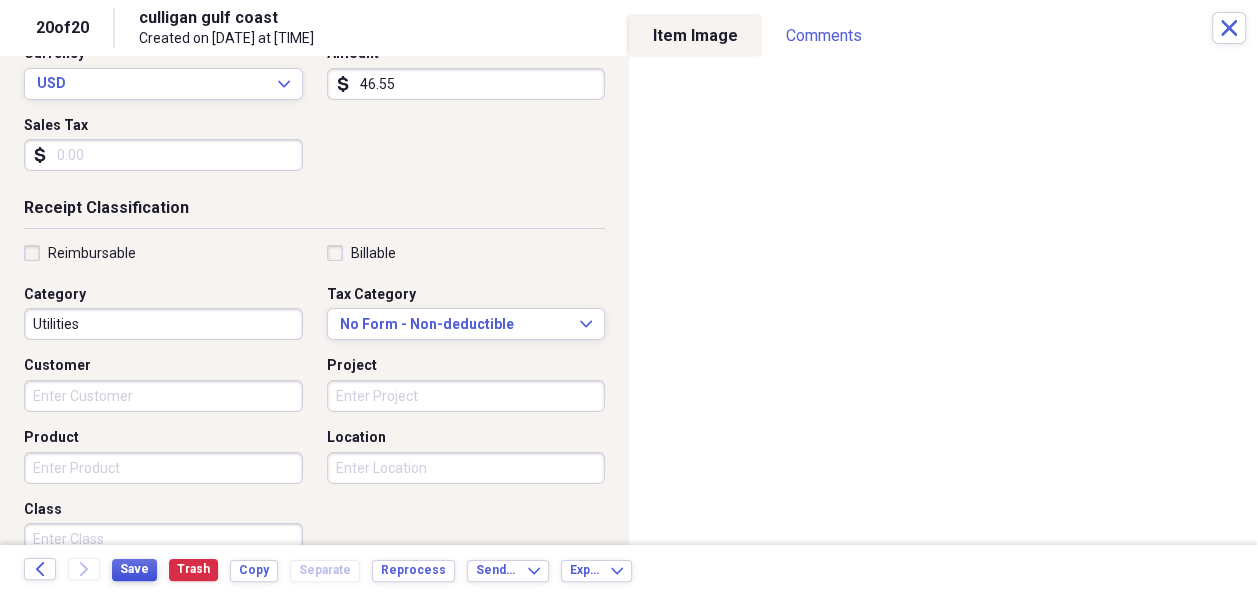 click on "Save" at bounding box center [134, 569] 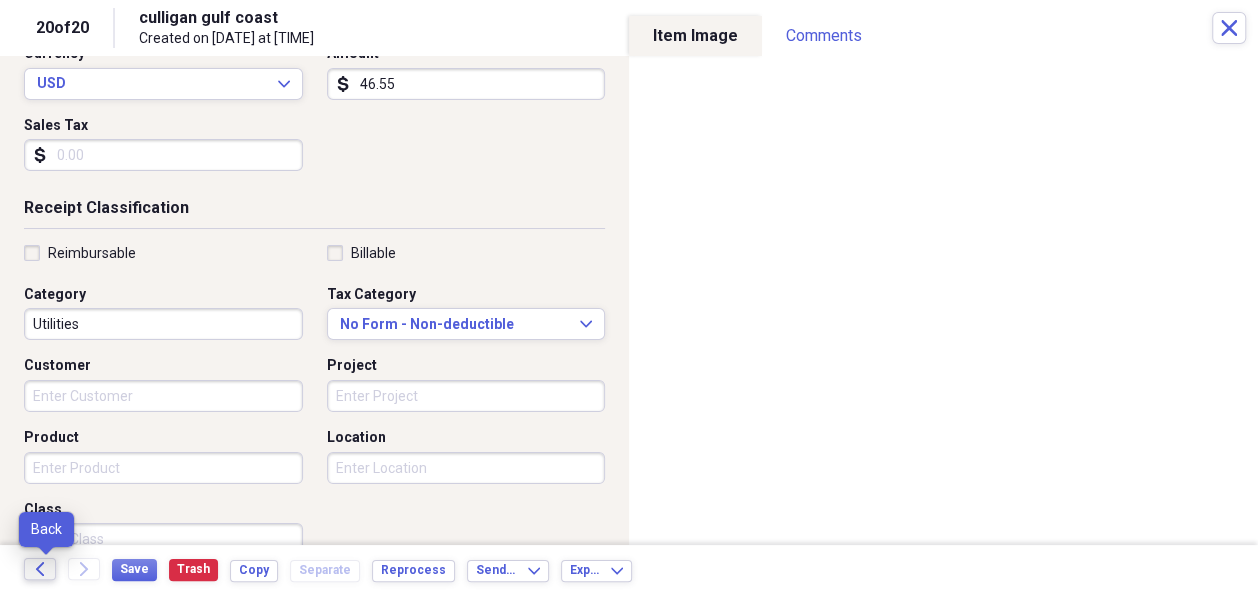 click 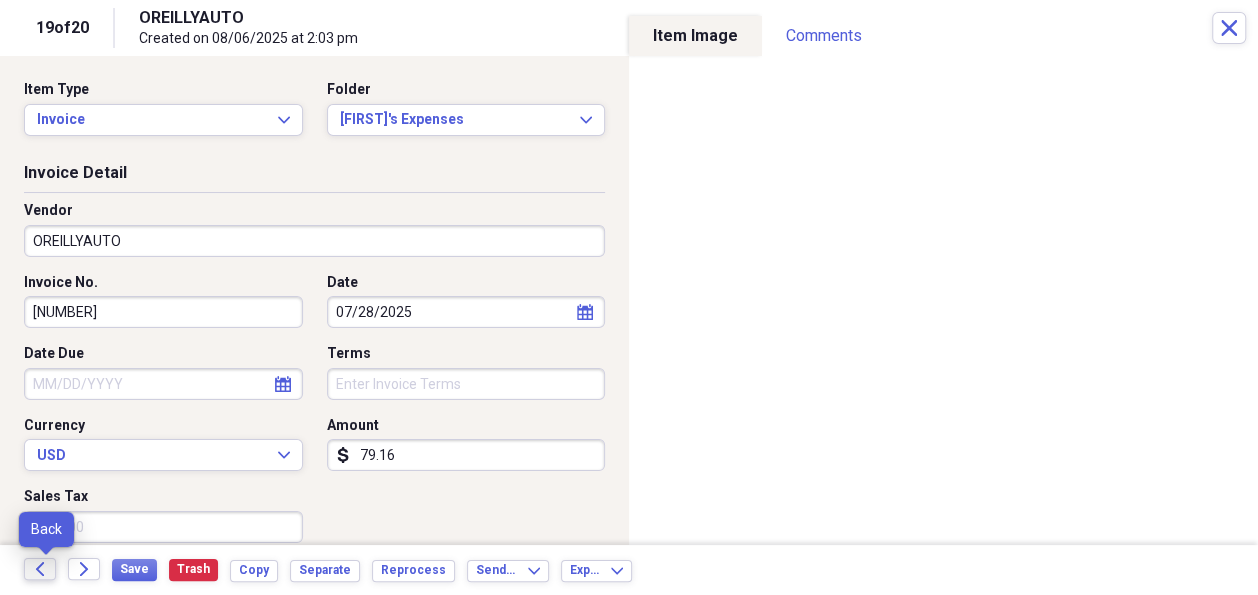 click on "Back" 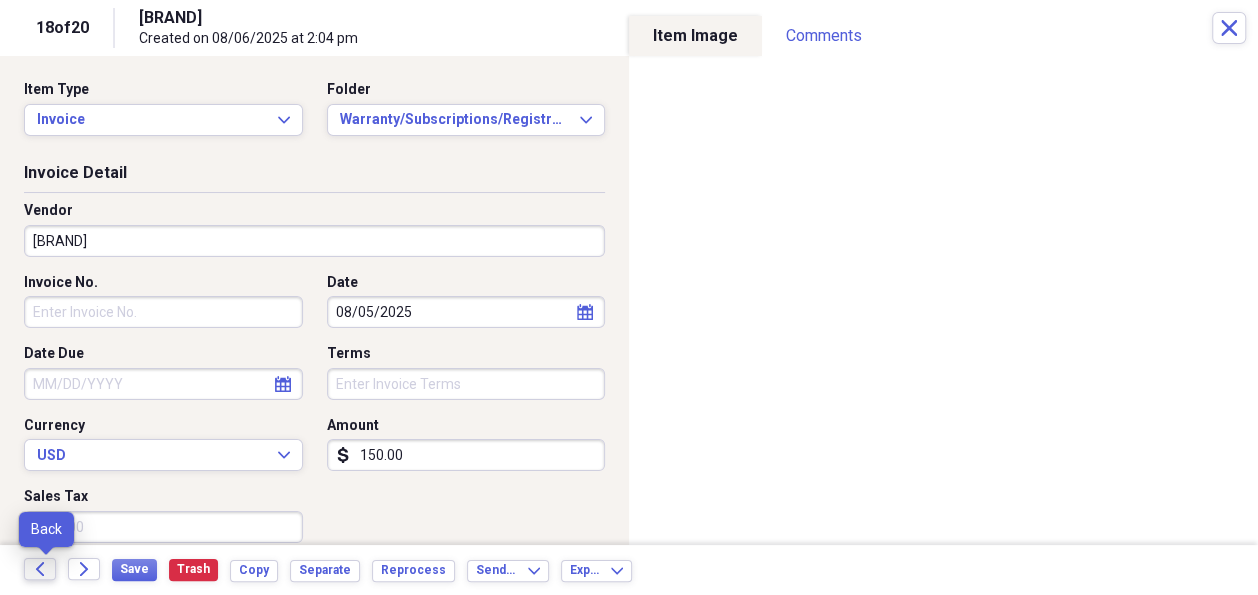 click on "Back" 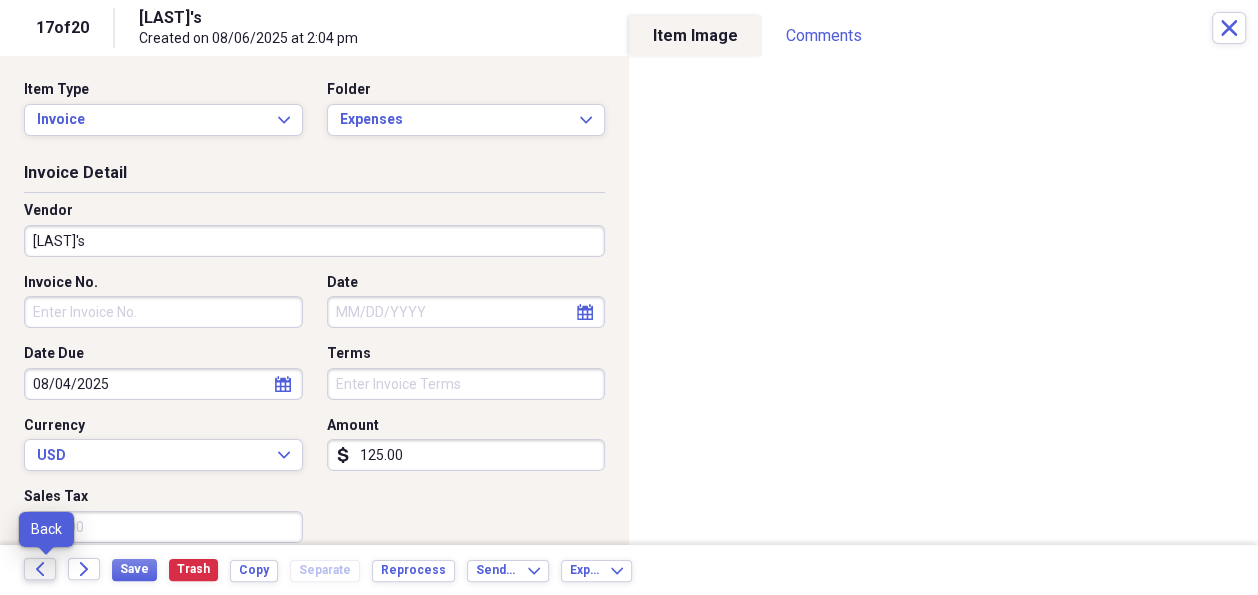 click on "Back" 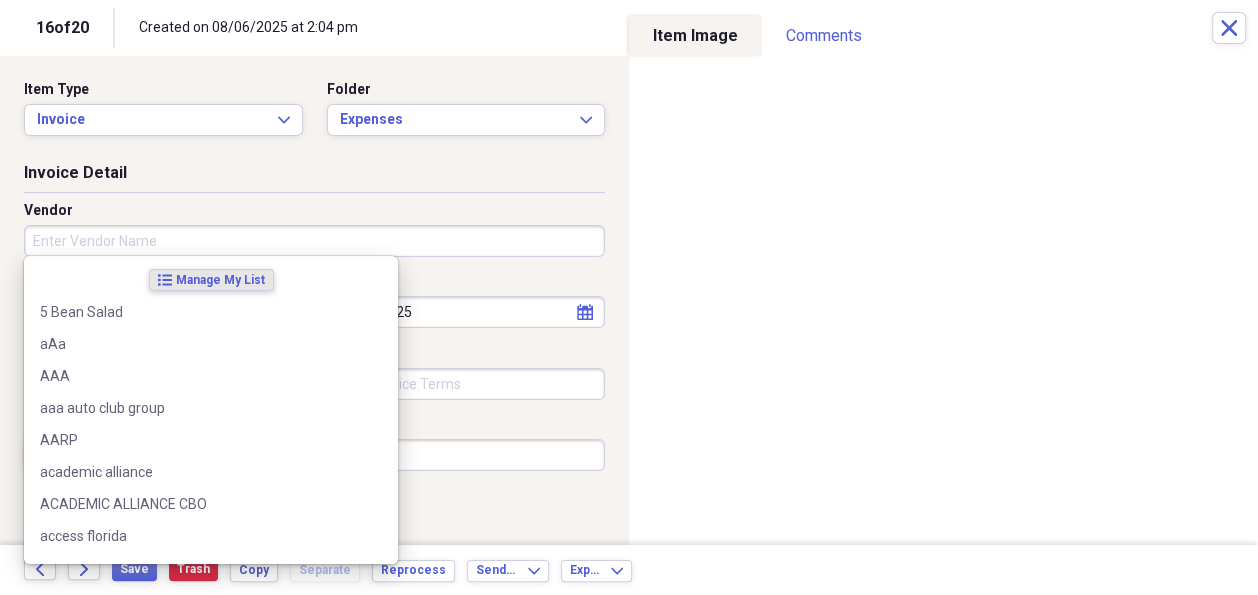 click on "Vendor" at bounding box center (314, 241) 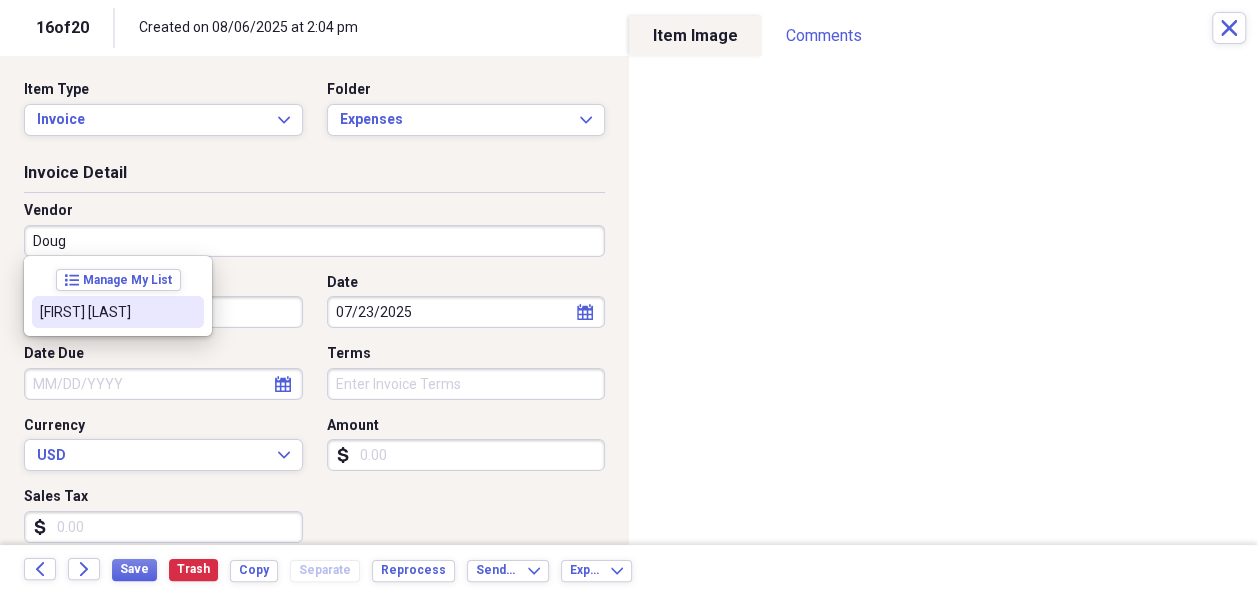 click on "[FIRST] [LAST]" at bounding box center (106, 312) 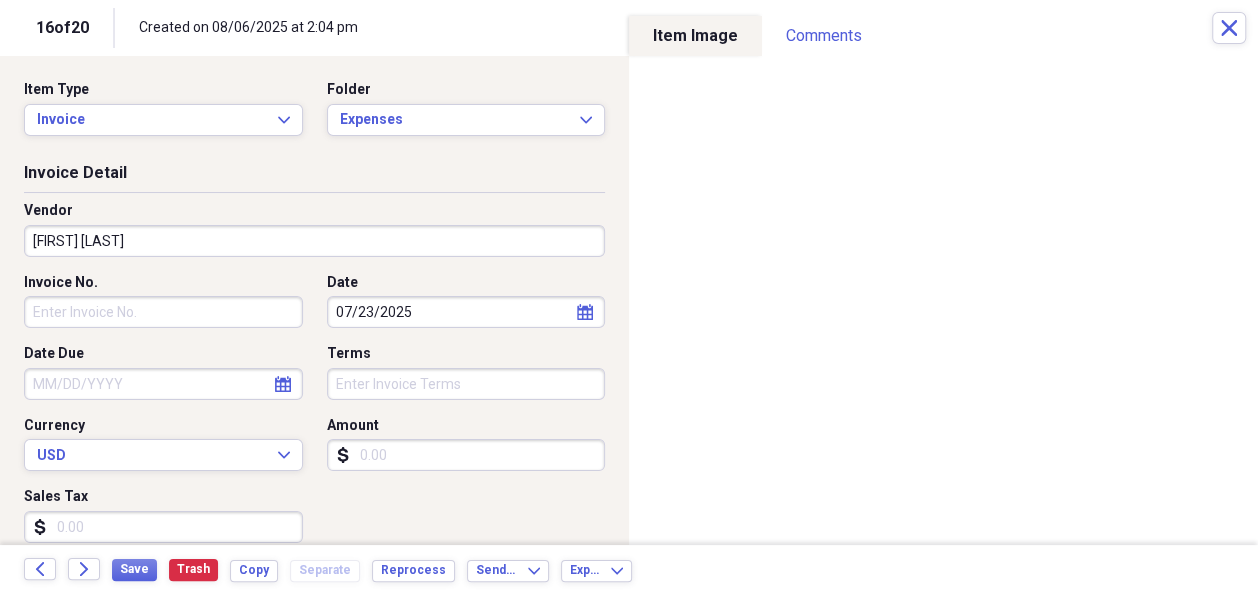 type on "windows" 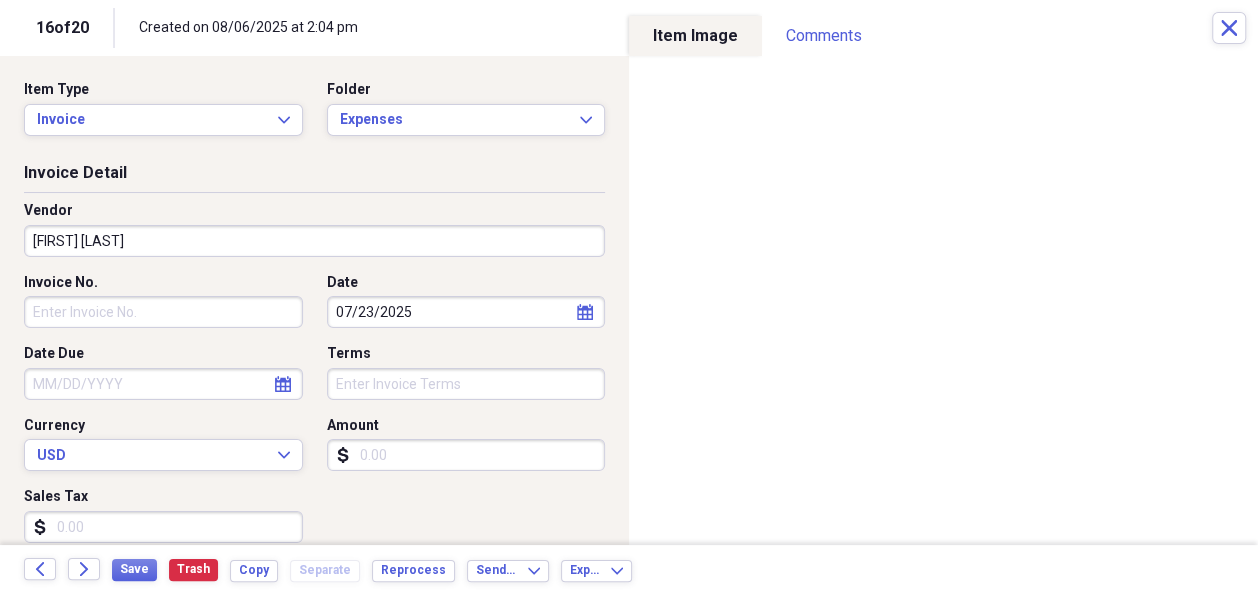 click on "Amount" at bounding box center (466, 455) 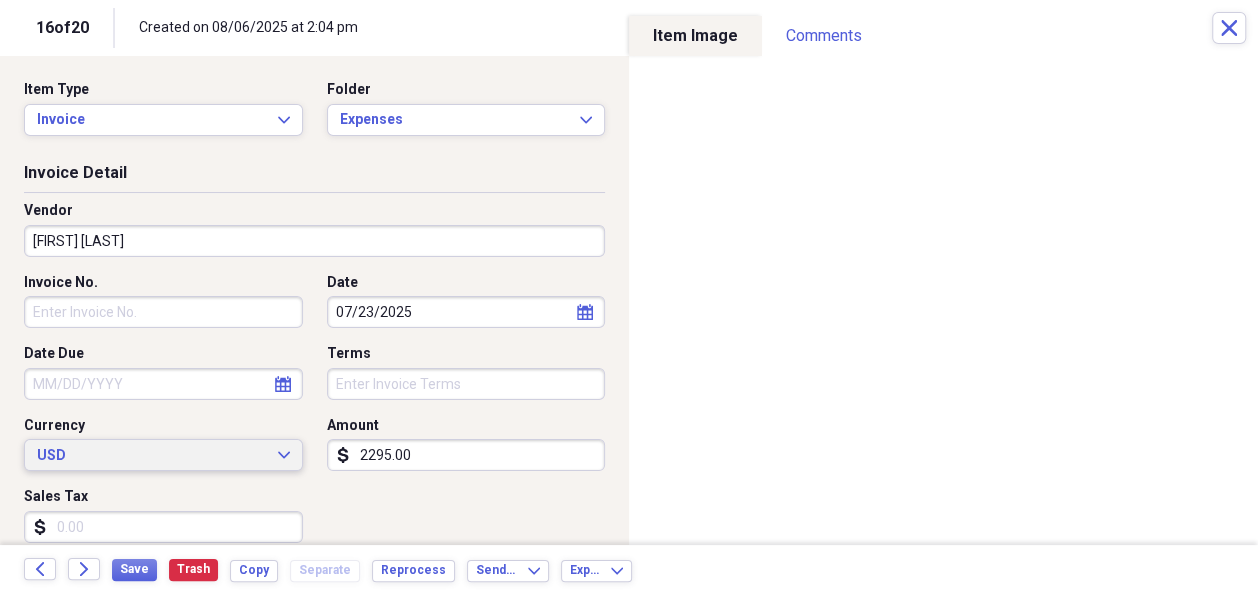 drag, startPoint x: 410, startPoint y: 455, endPoint x: 273, endPoint y: 453, distance: 137.0146 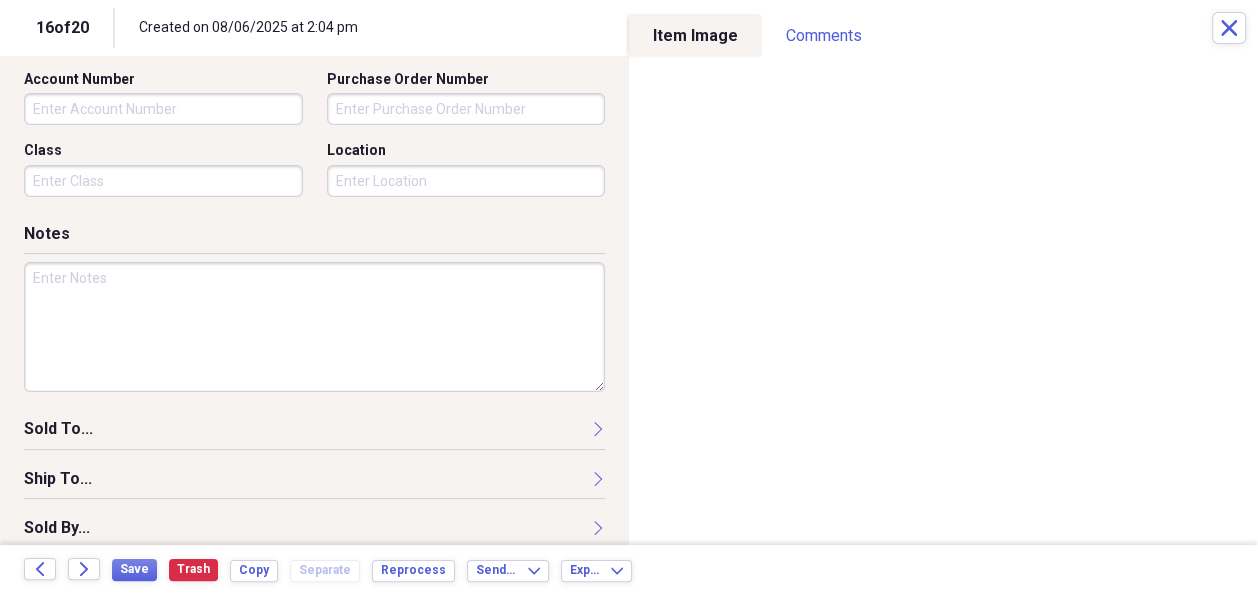 scroll, scrollTop: 700, scrollLeft: 0, axis: vertical 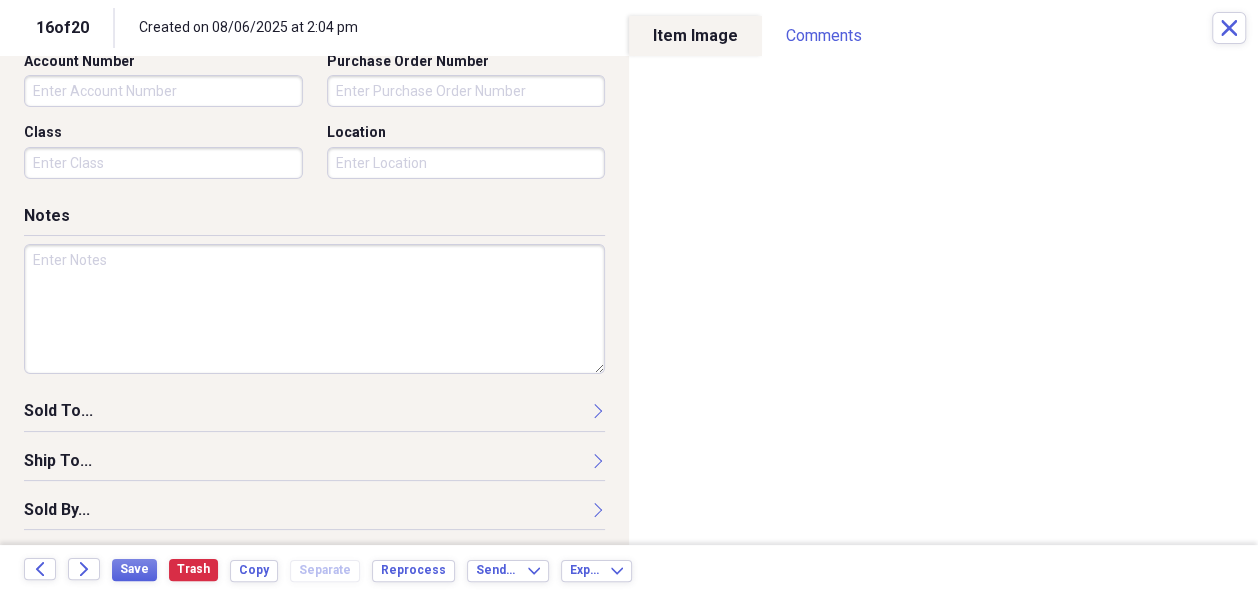 type on "295.00" 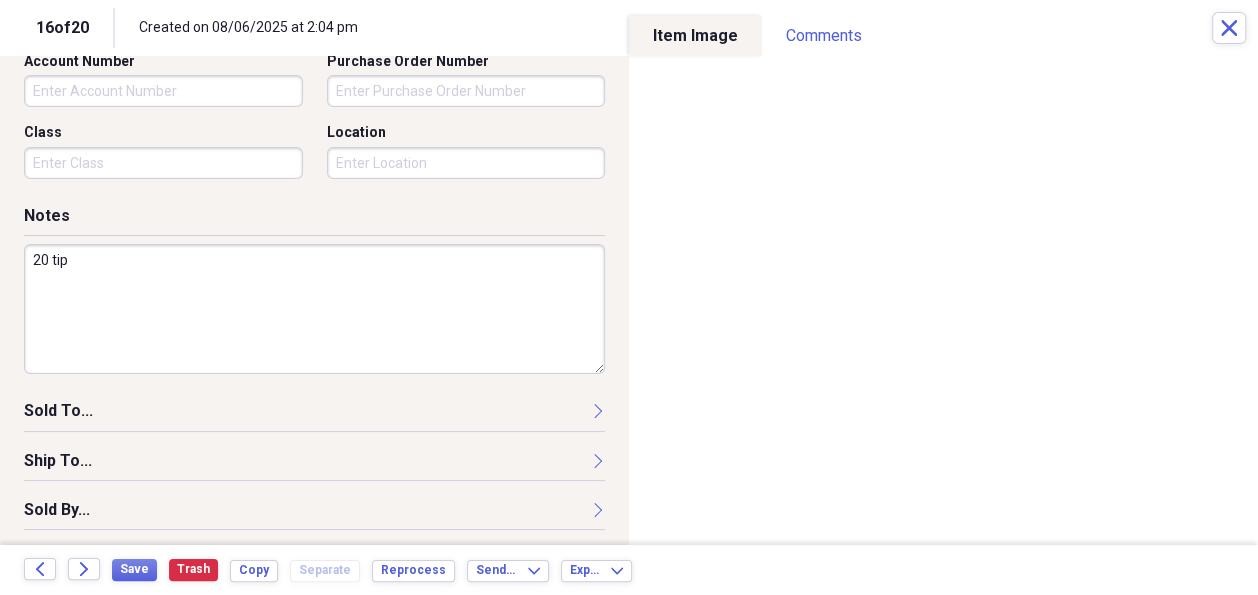 drag, startPoint x: 48, startPoint y: 255, endPoint x: 36, endPoint y: 271, distance: 20 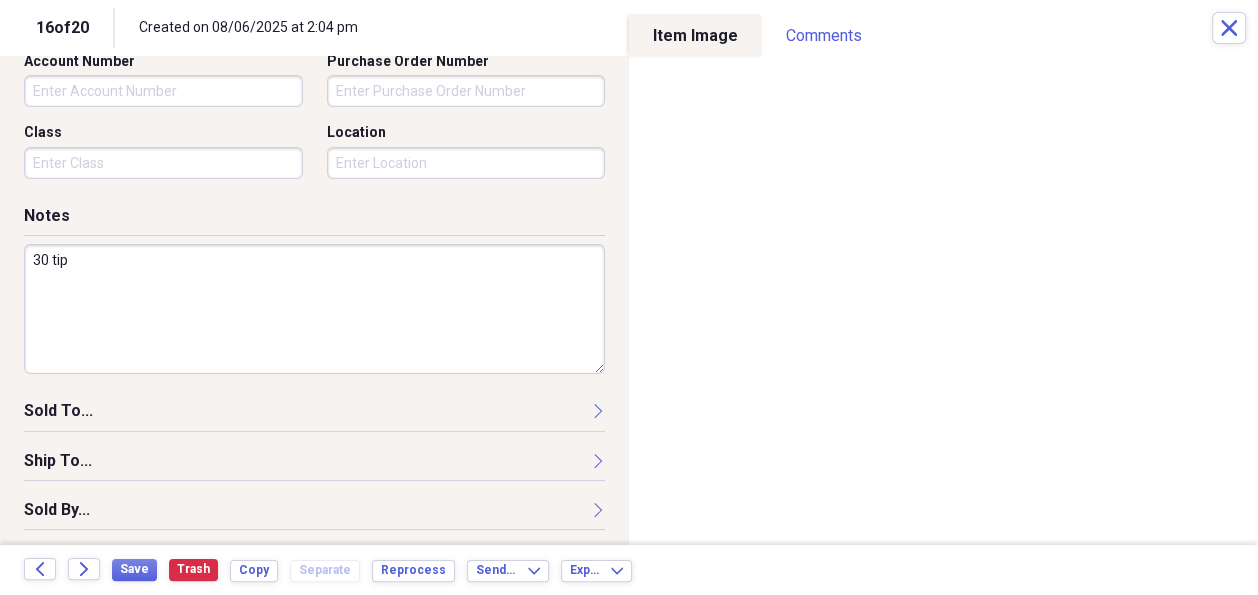 type on "30 tip" 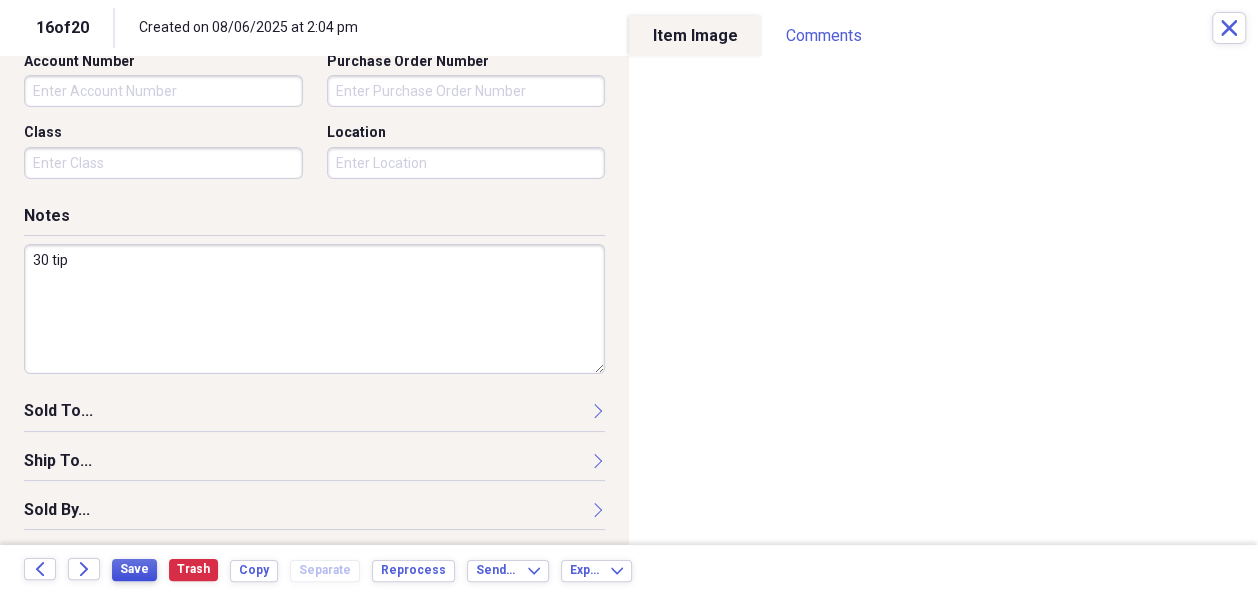 click on "Save" at bounding box center [134, 569] 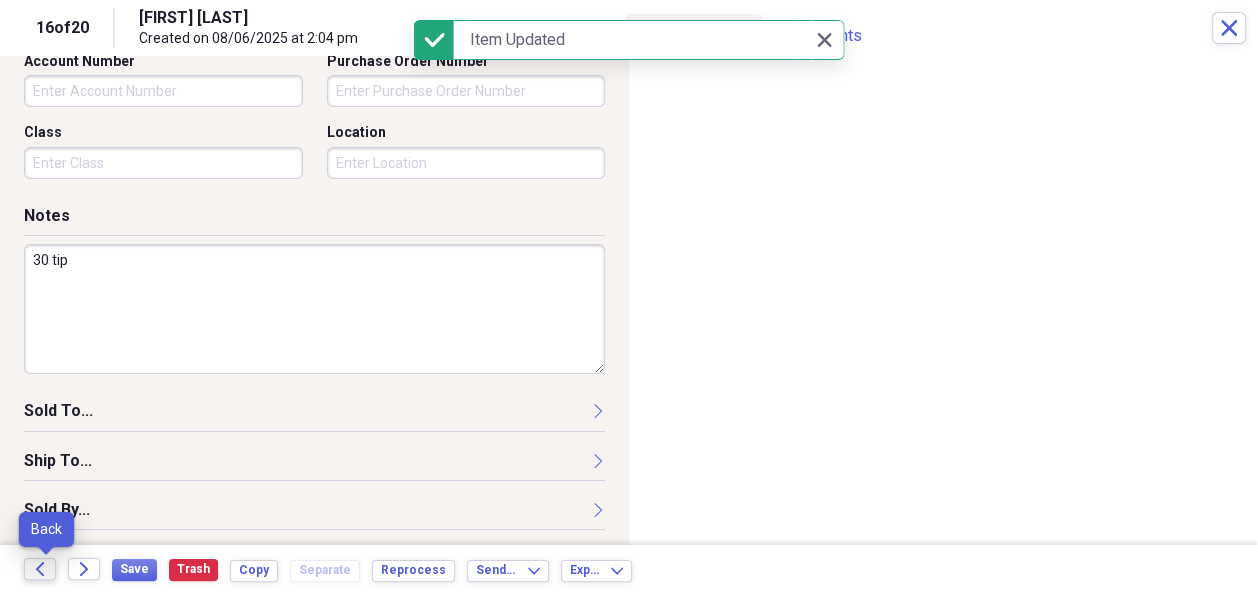 click on "Back" 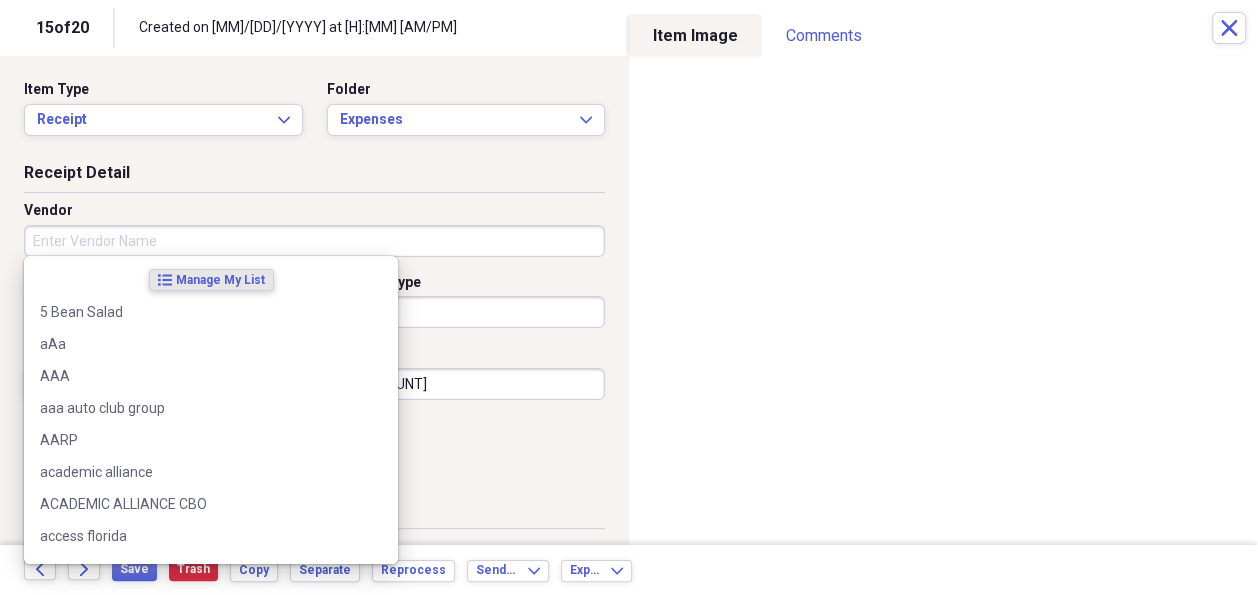 click on "Vendor" at bounding box center [314, 241] 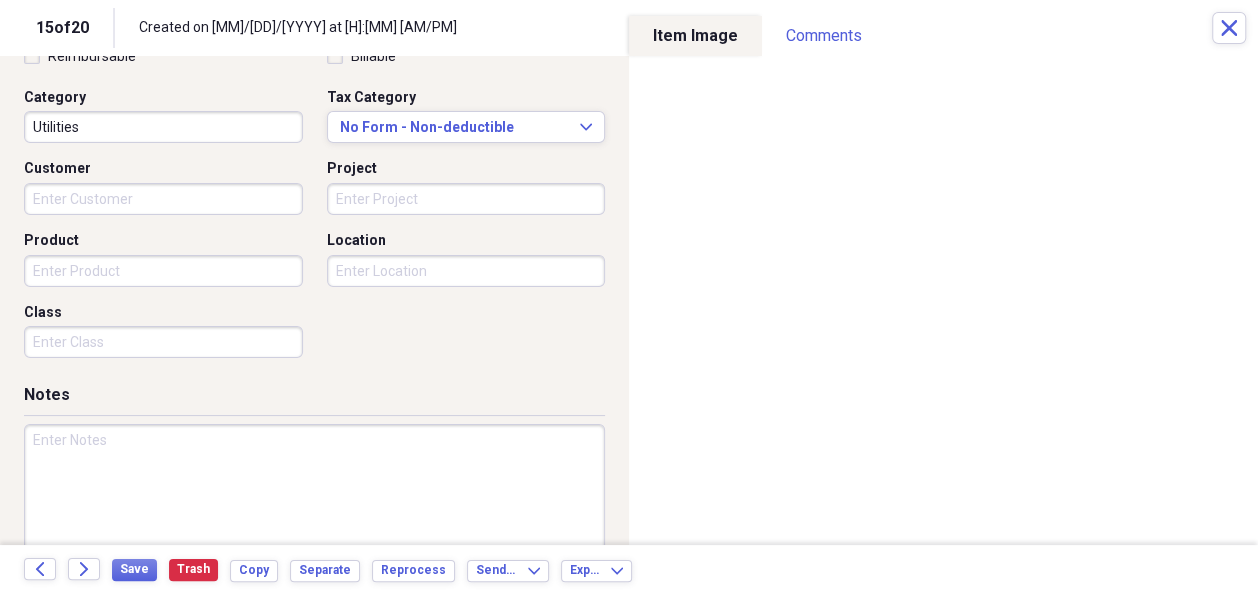 scroll, scrollTop: 530, scrollLeft: 0, axis: vertical 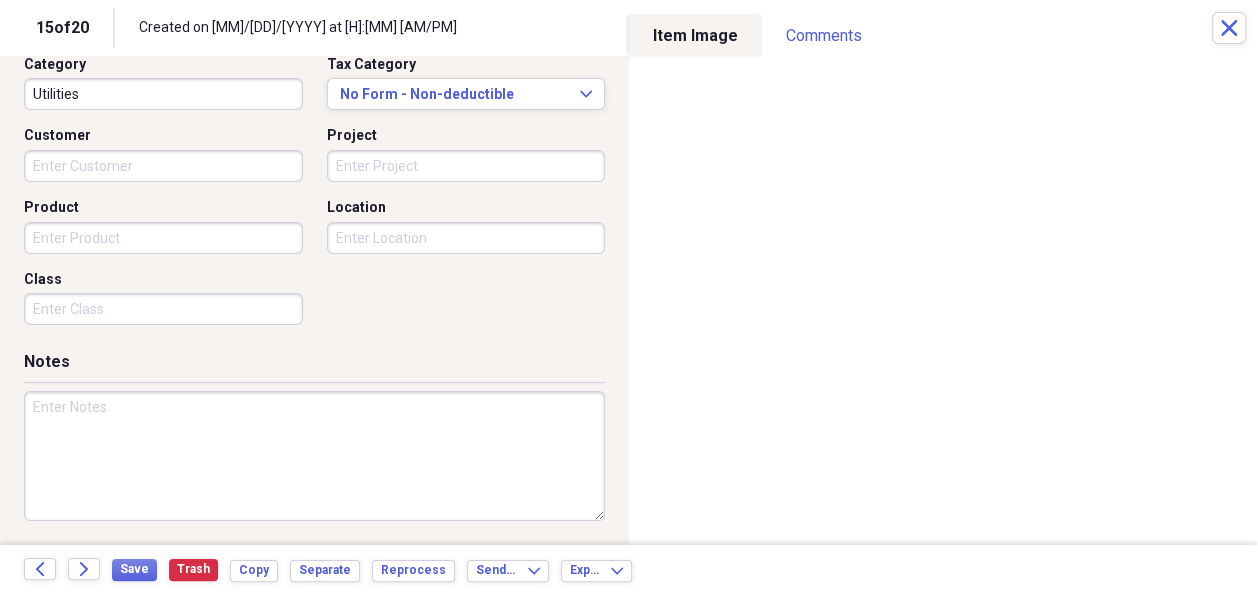 type on "Bodewell" 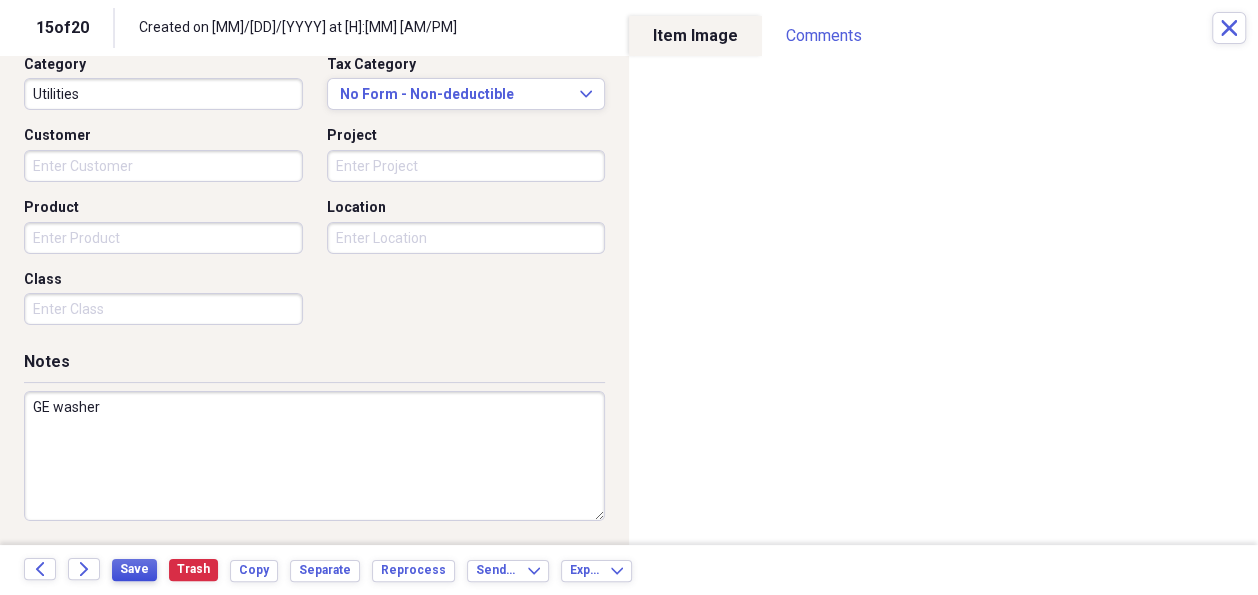 type on "GE washer" 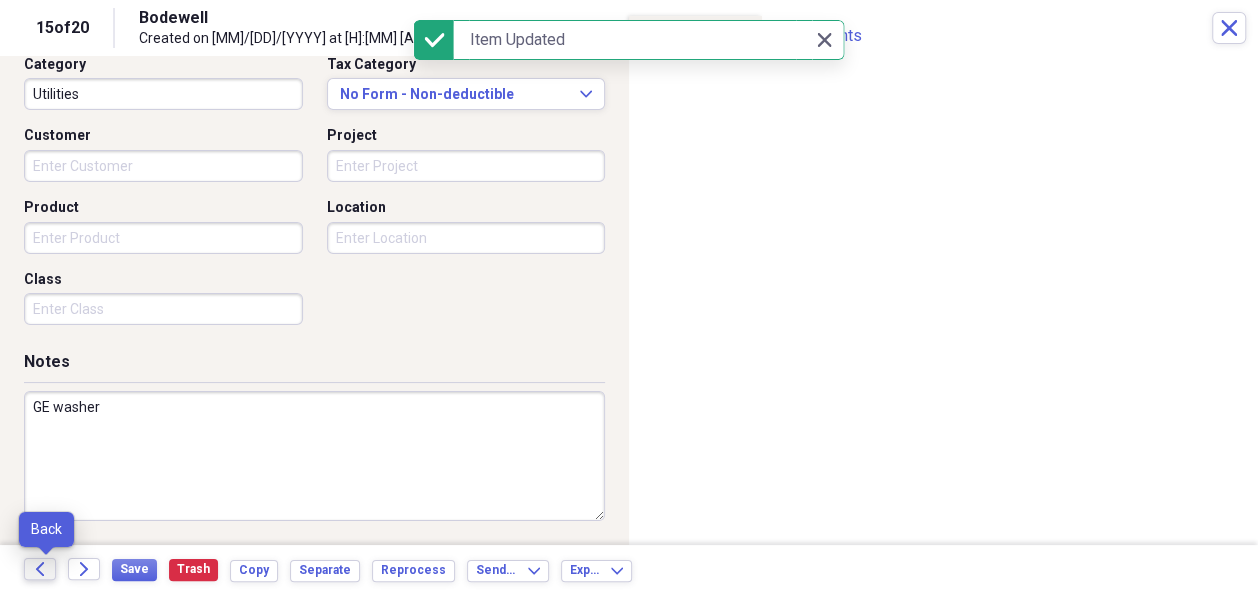 click on "Back" 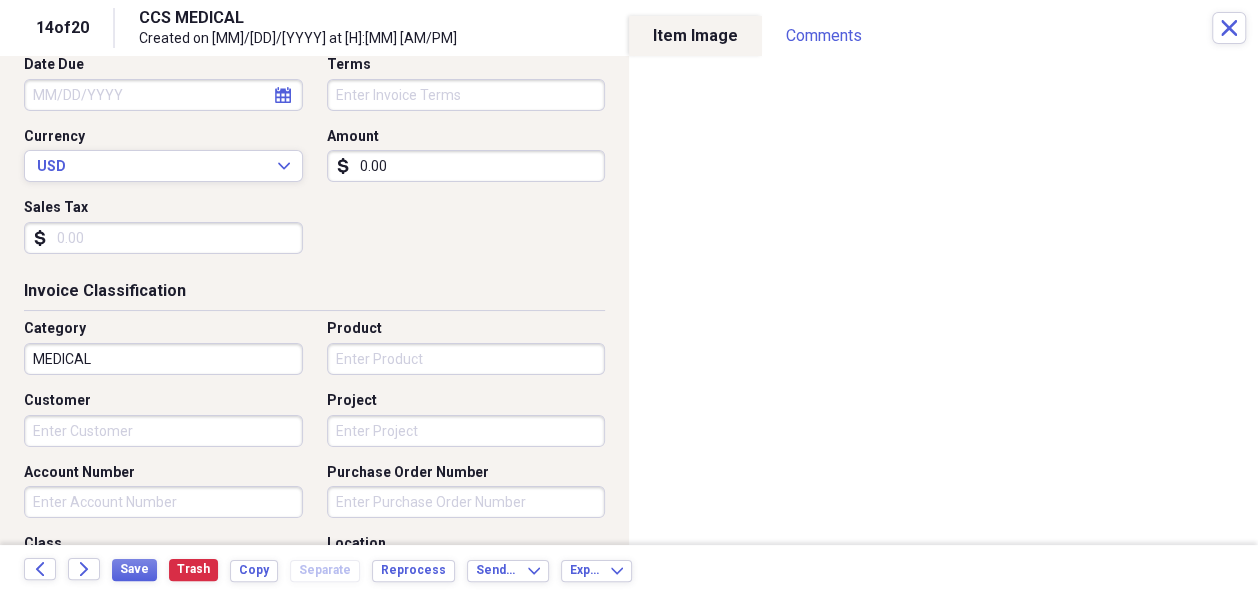 scroll, scrollTop: 300, scrollLeft: 0, axis: vertical 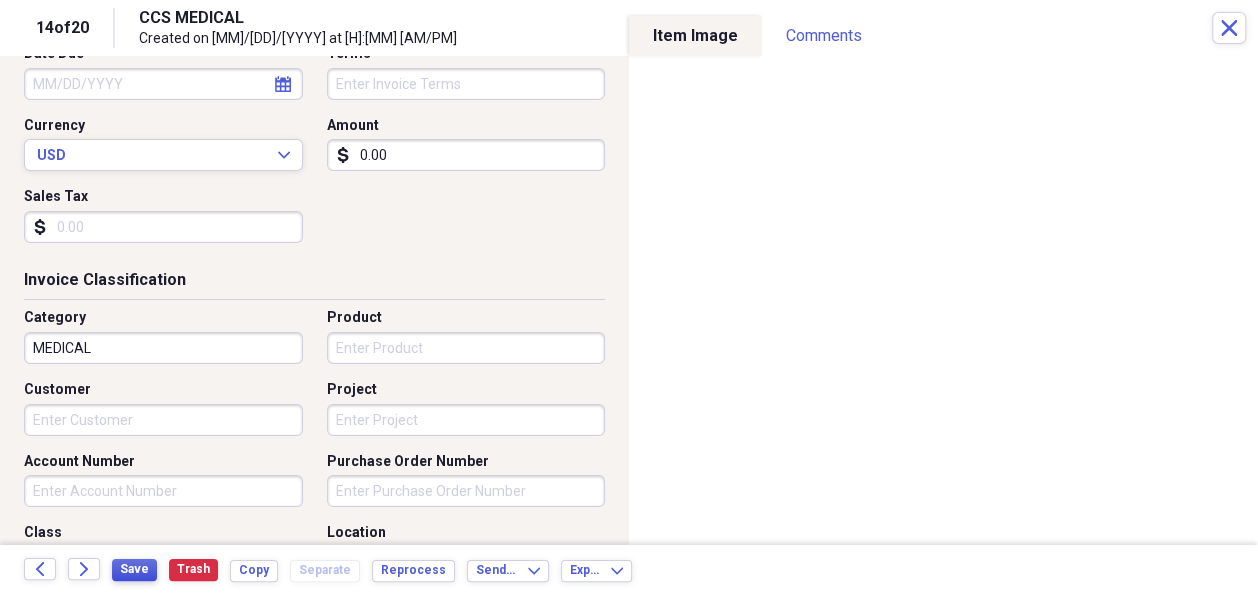 type on "0.00" 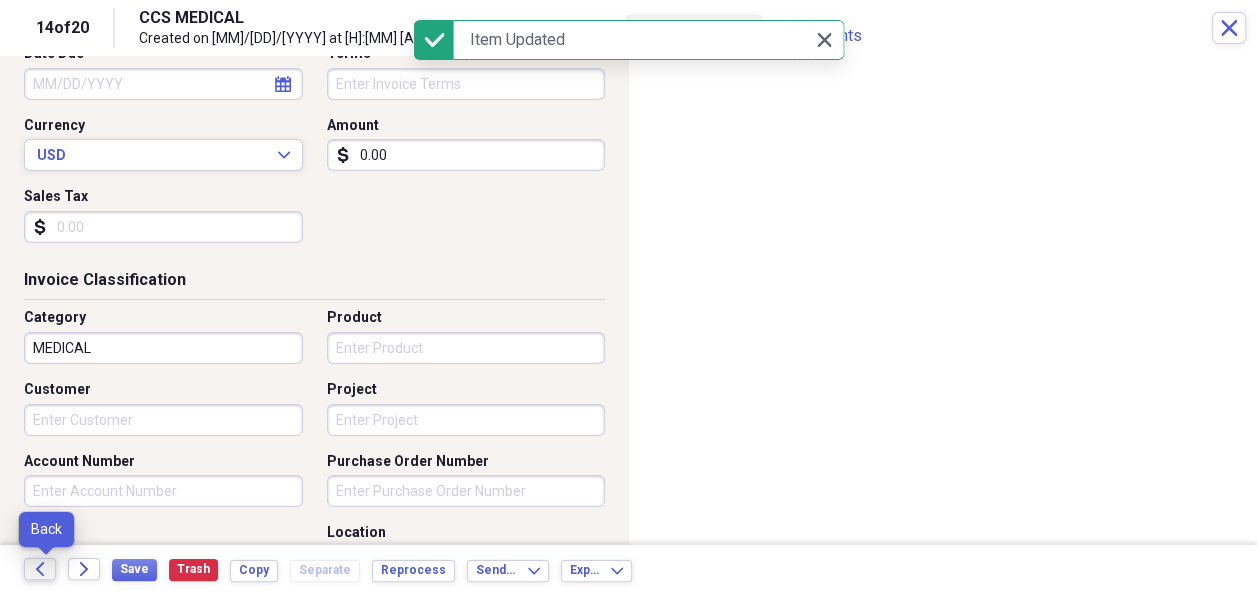 click 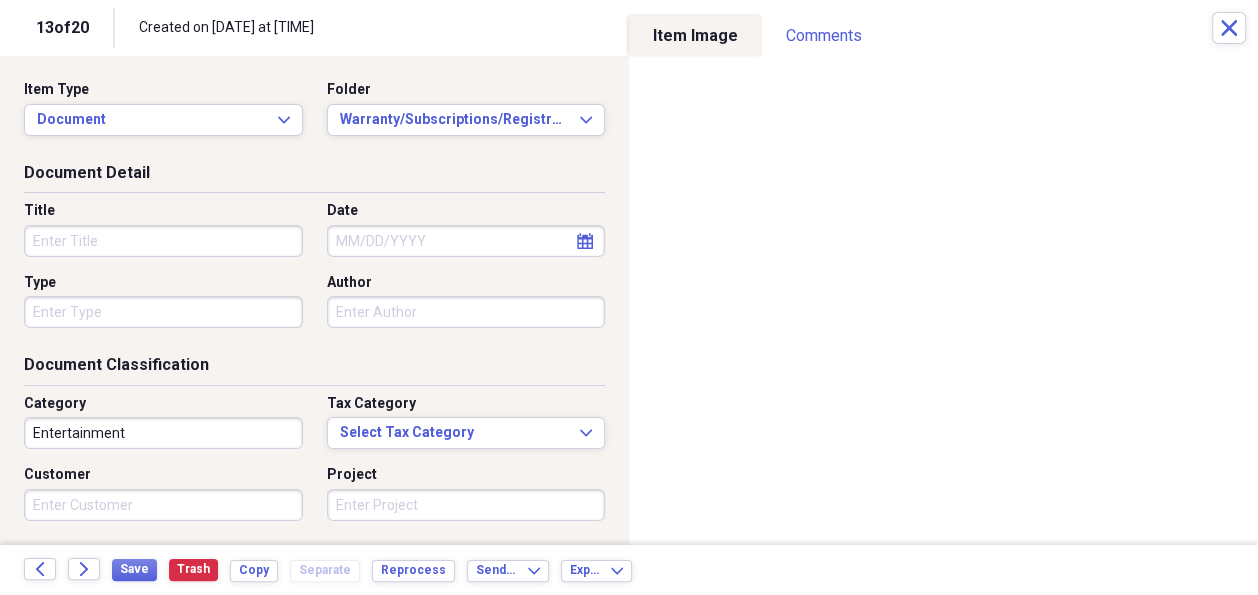click on "Title" at bounding box center (163, 241) 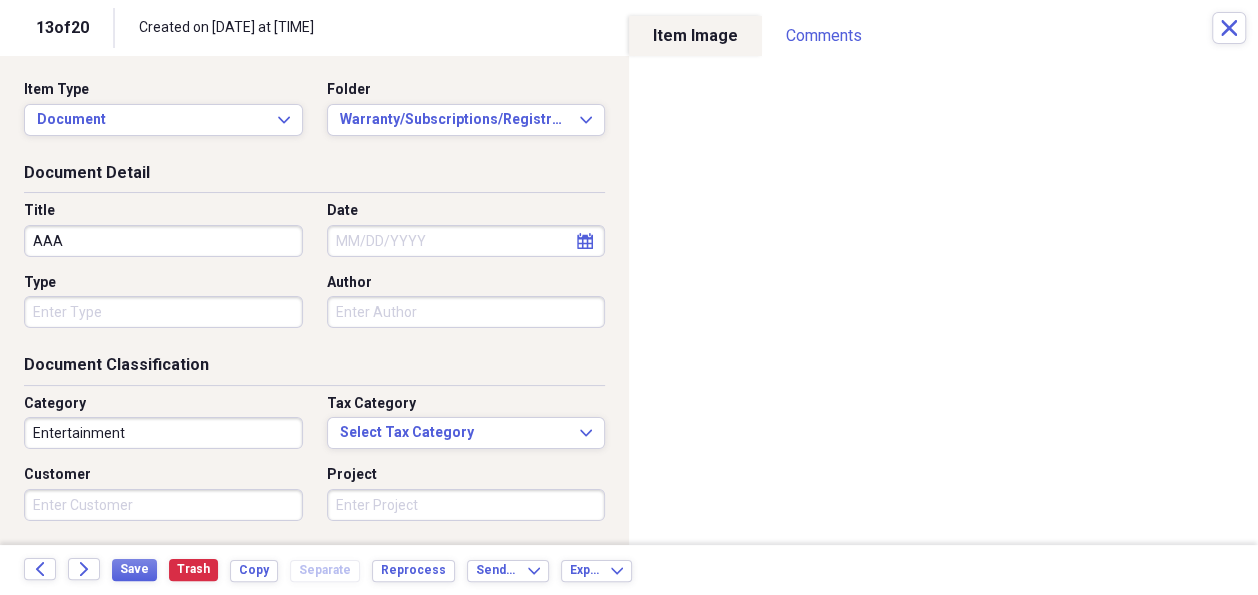 type on "AAA" 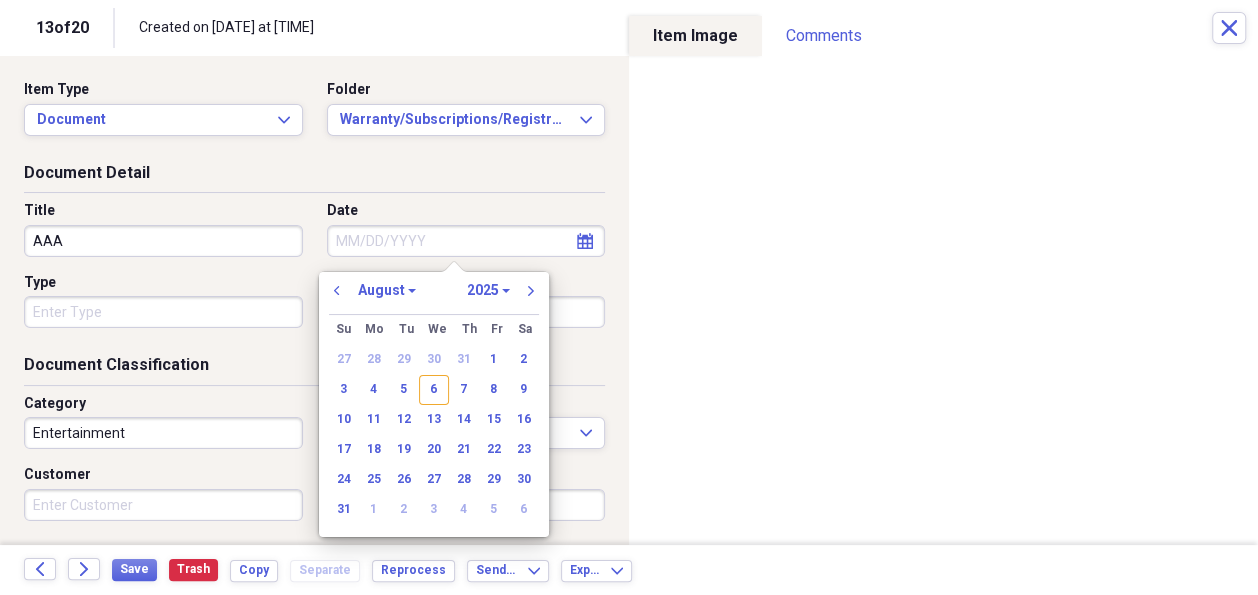 click on "Date" at bounding box center (466, 241) 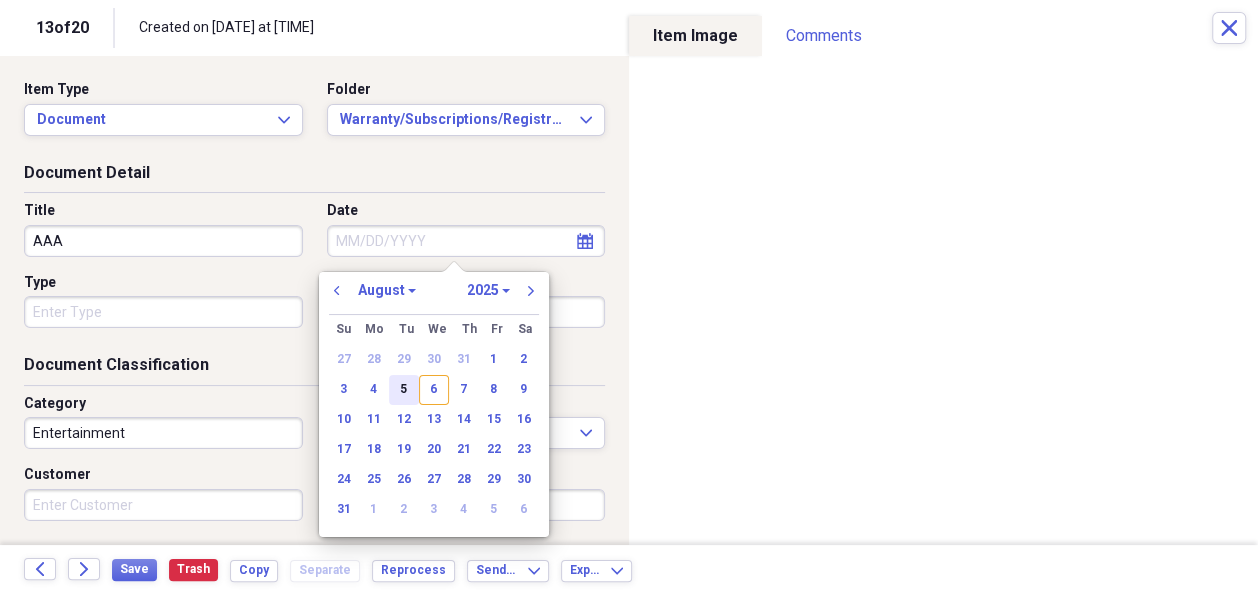 click on "5" at bounding box center (404, 390) 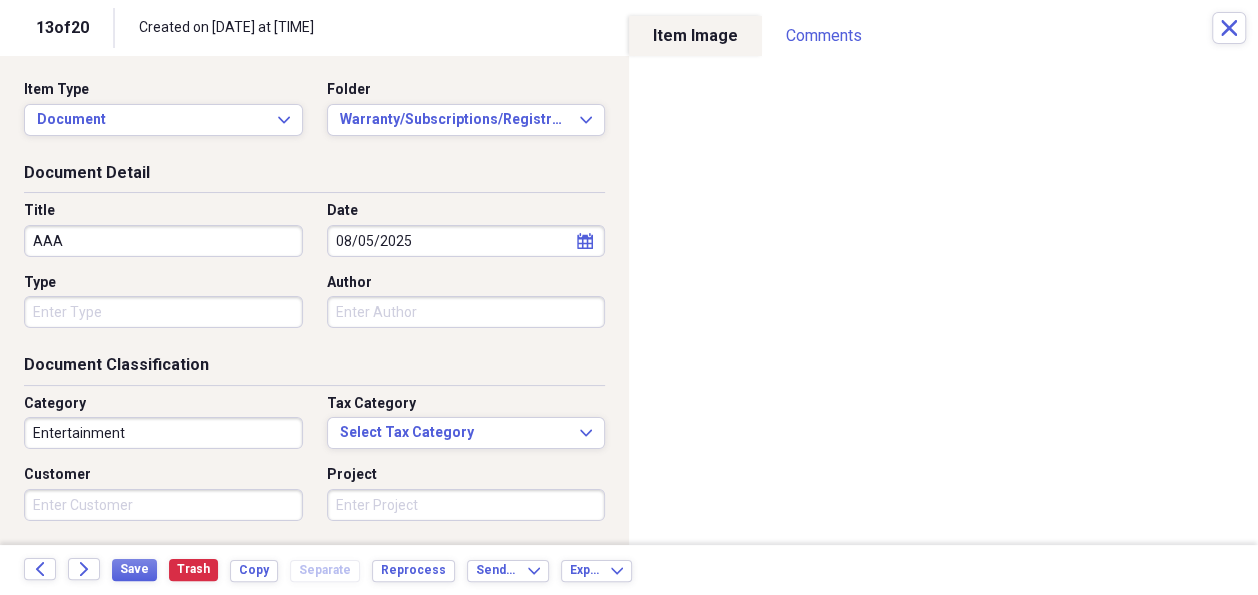 type on "08/05/2025" 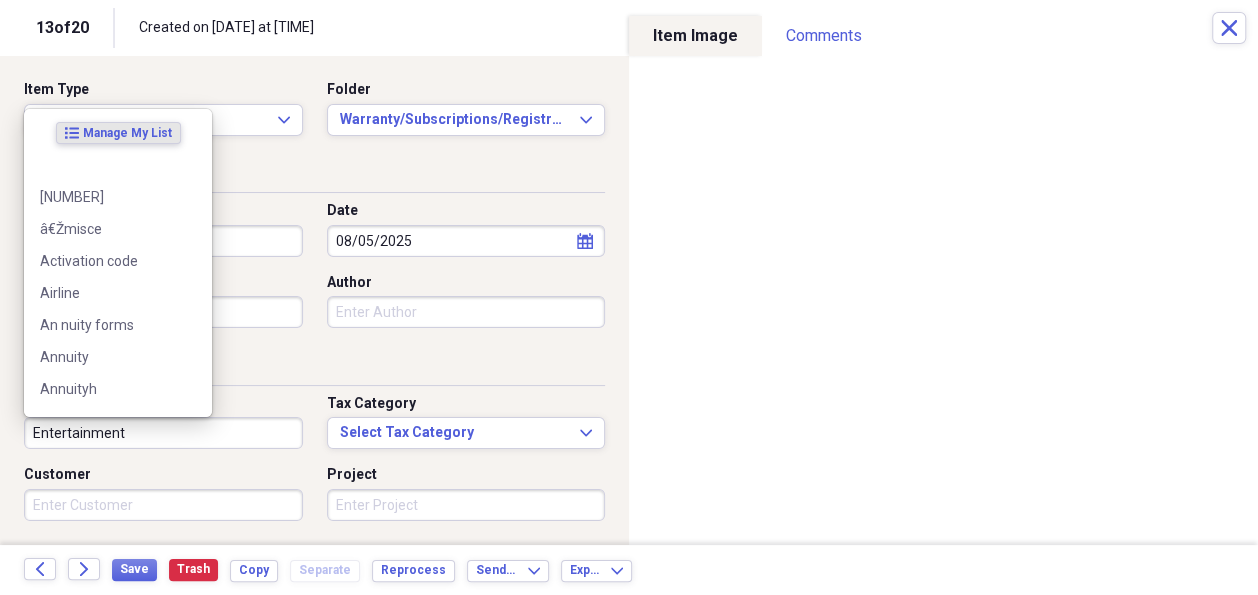 click on "Entertainment" at bounding box center [163, 433] 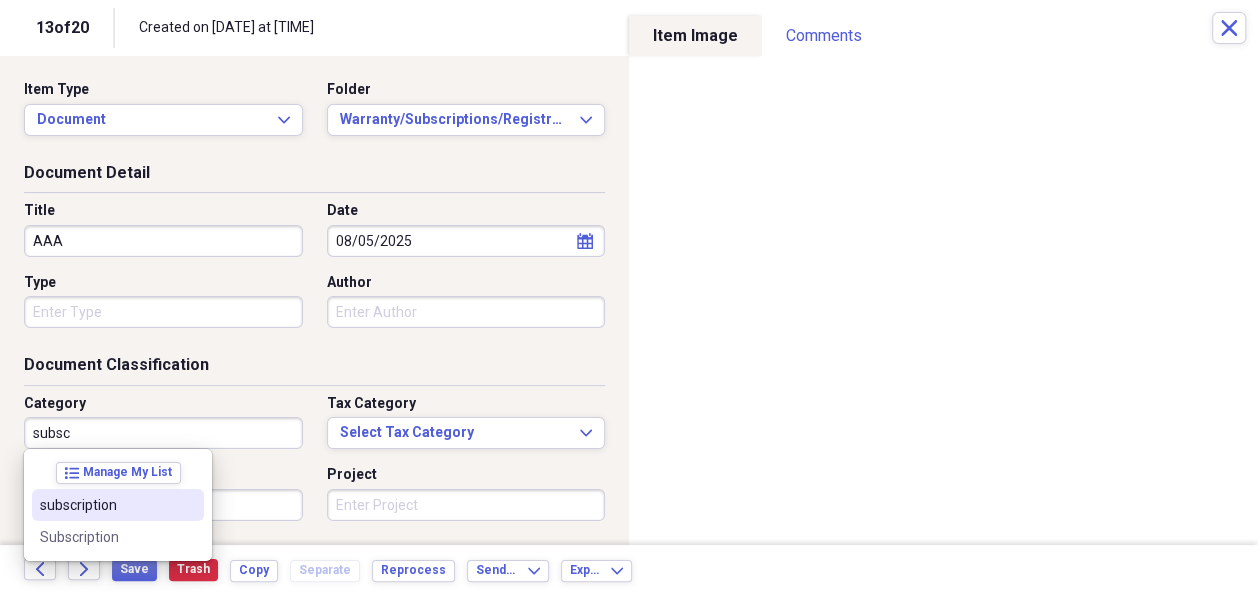 click on "subscription" at bounding box center (106, 505) 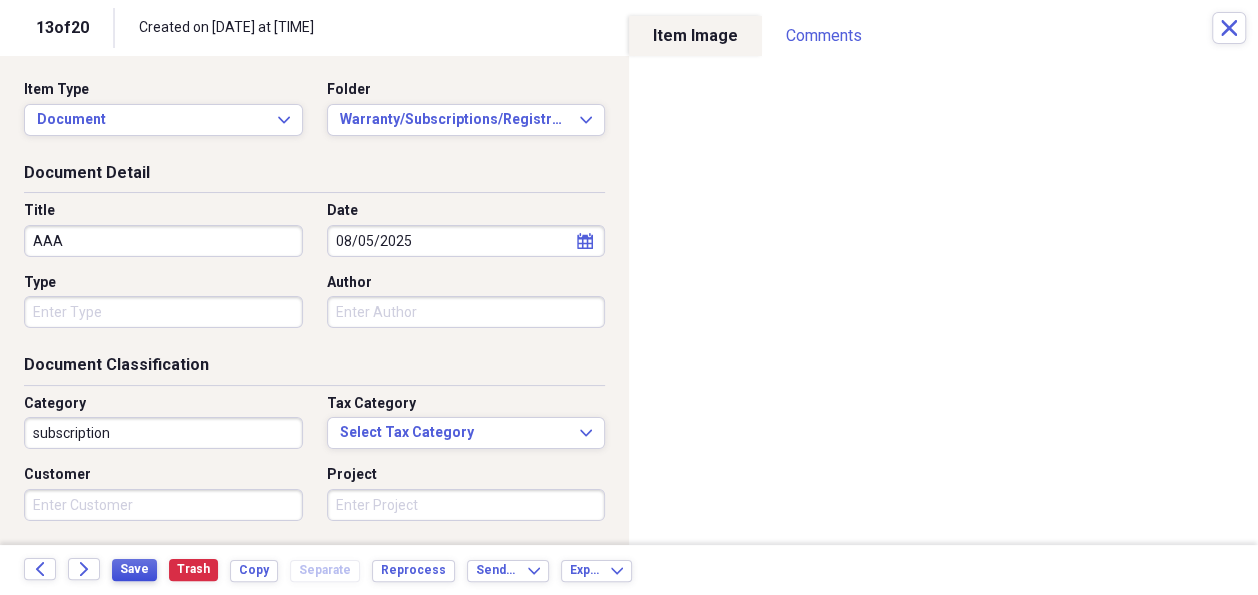 click on "Save" at bounding box center [134, 569] 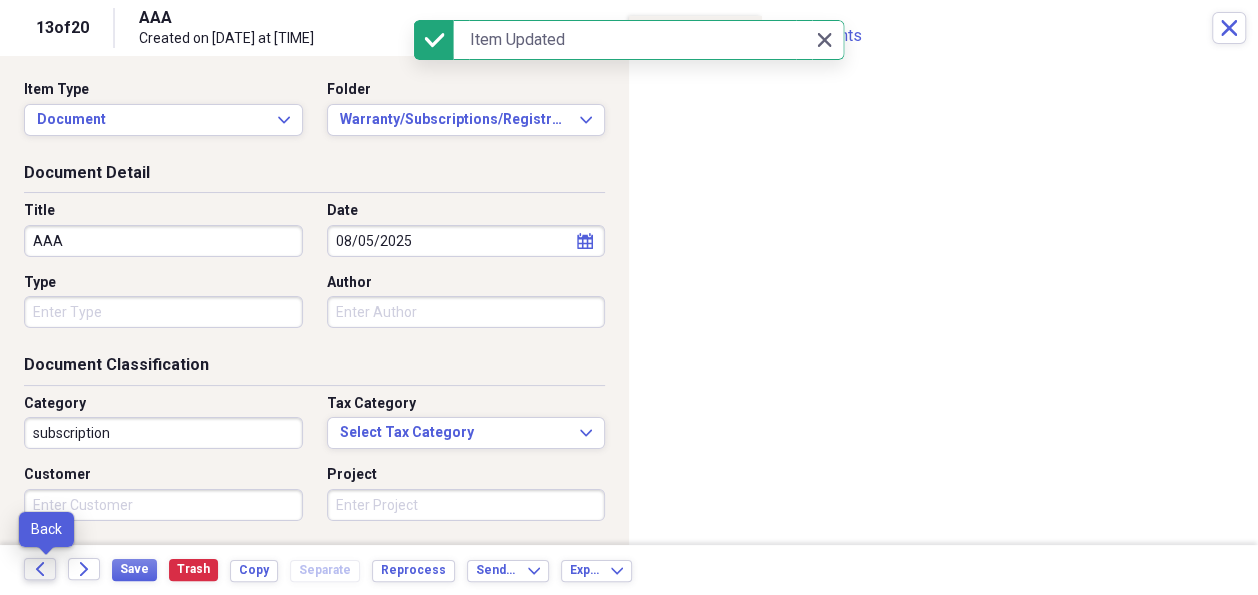 click on "Back" 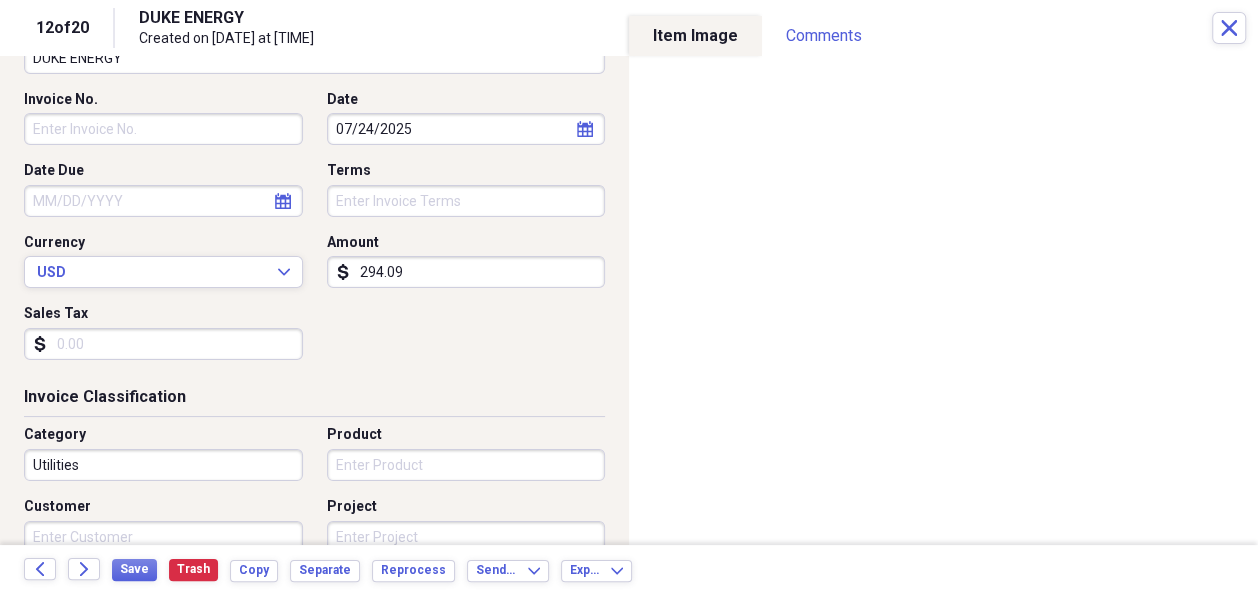 scroll, scrollTop: 200, scrollLeft: 0, axis: vertical 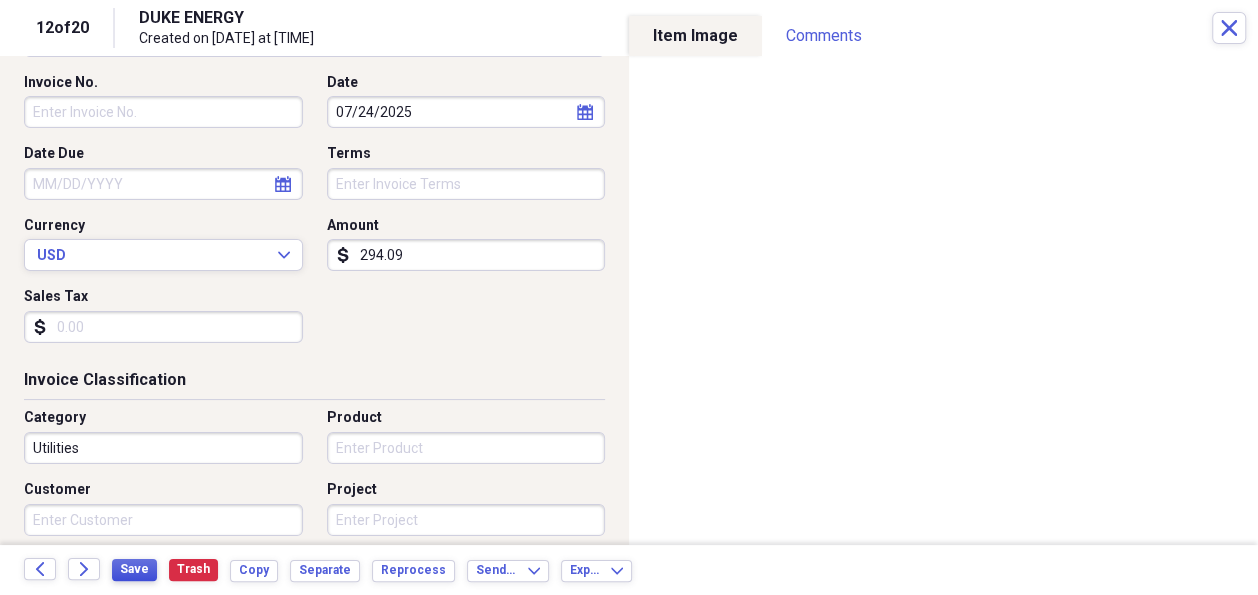 click on "Save" at bounding box center [134, 569] 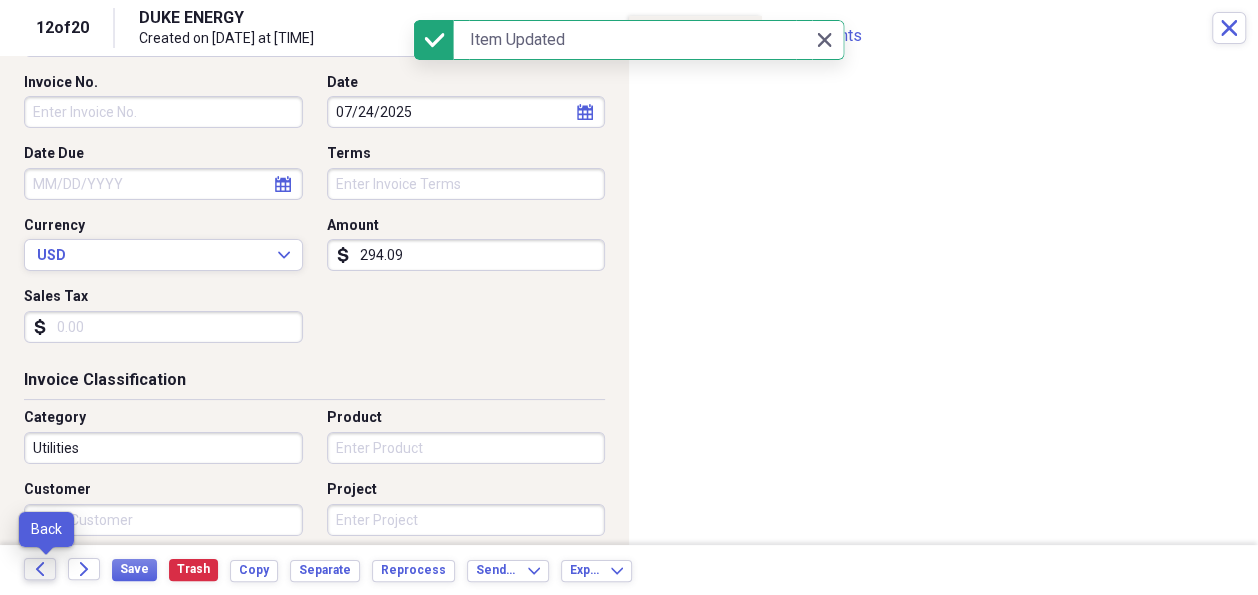 click on "Back" 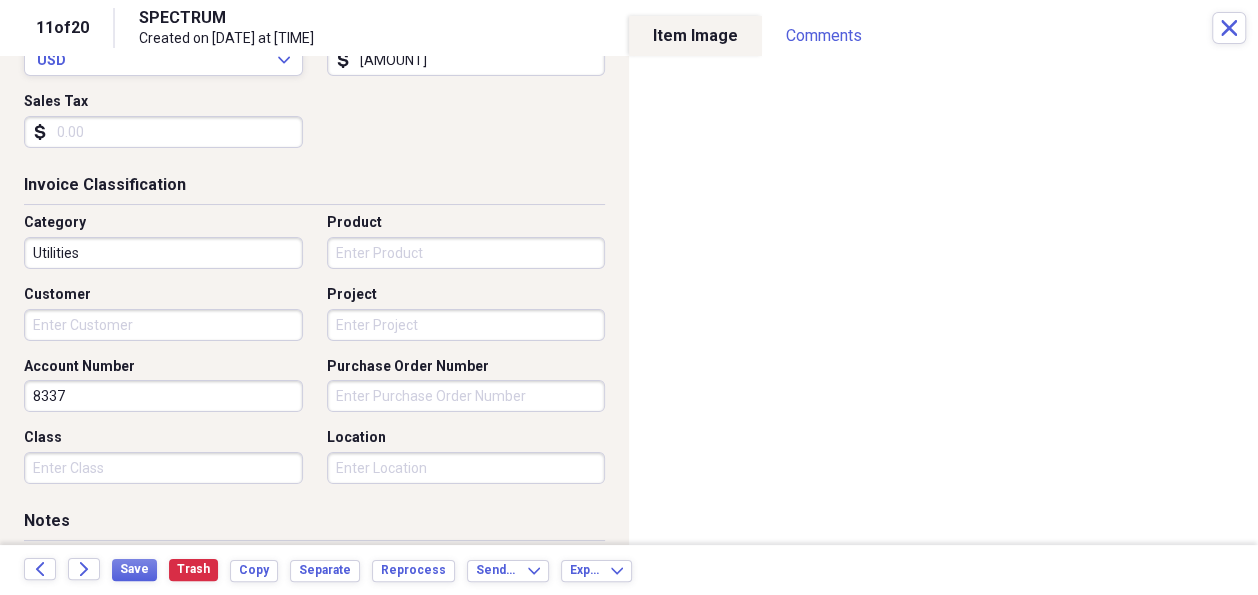 scroll, scrollTop: 400, scrollLeft: 0, axis: vertical 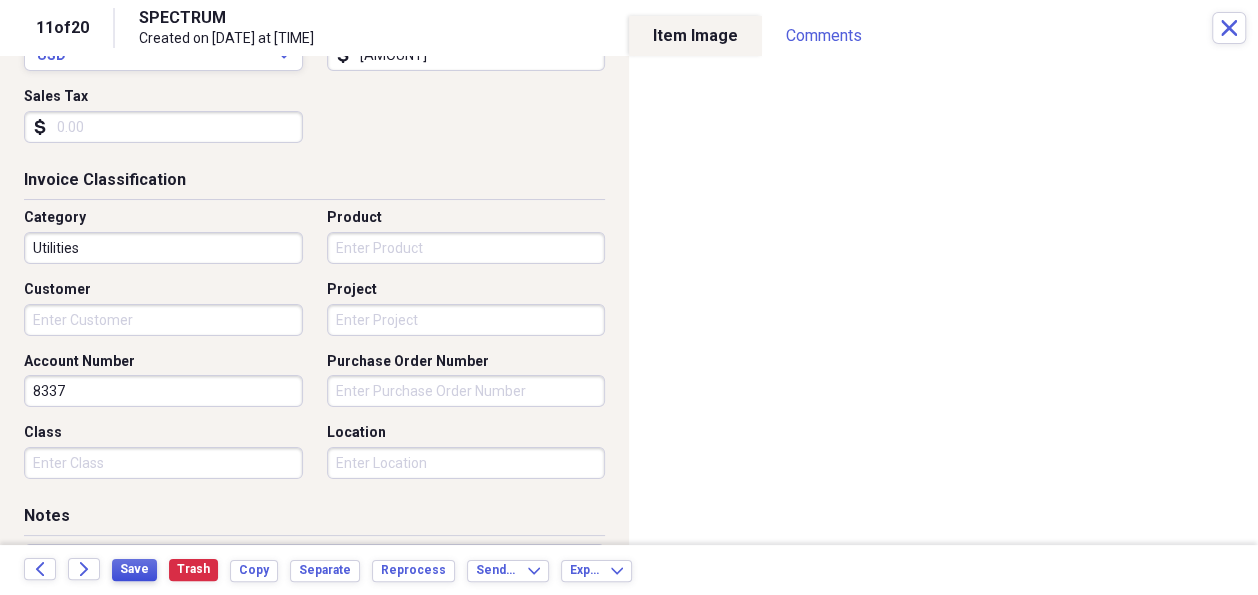 click on "Save" at bounding box center [134, 569] 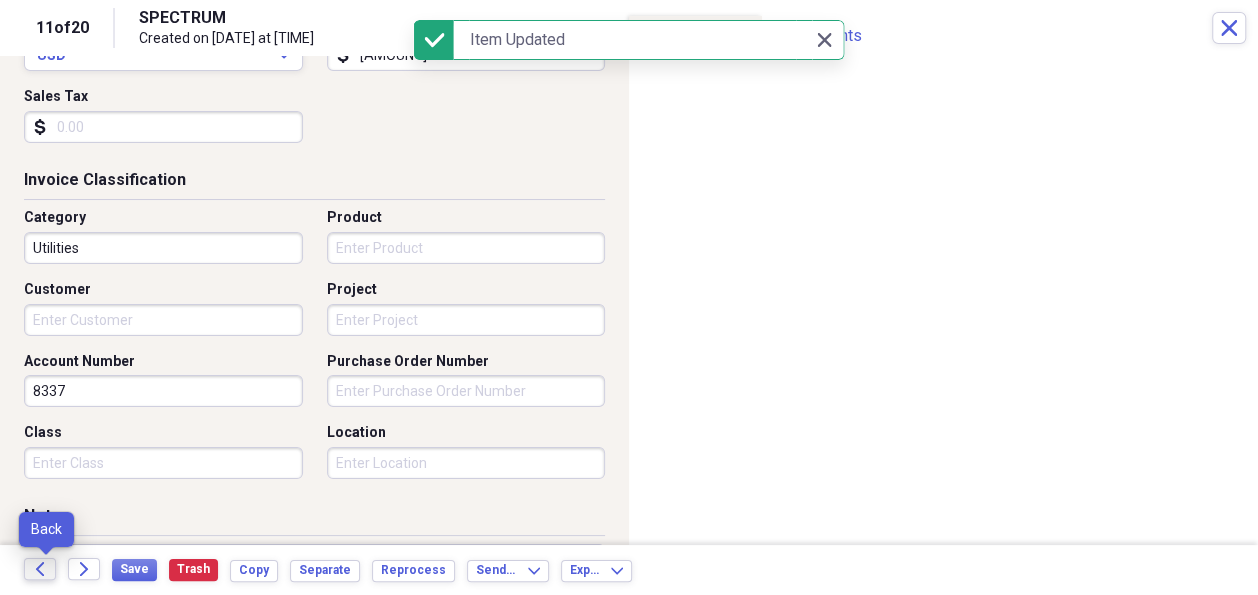 click on "Back" at bounding box center (40, 569) 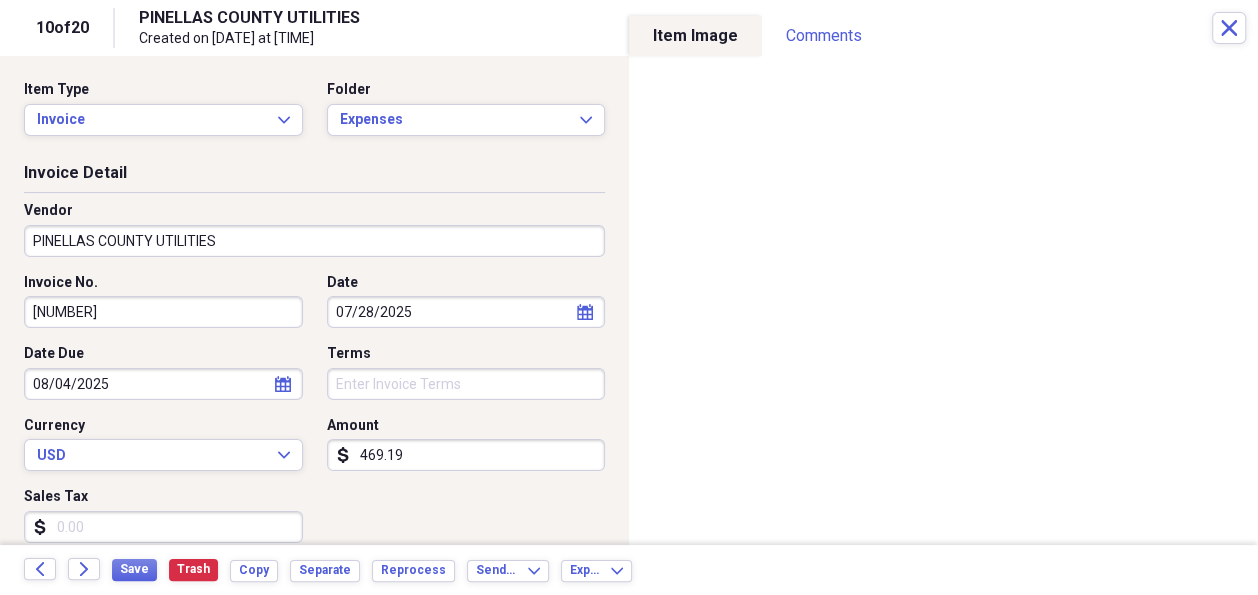 scroll, scrollTop: 200, scrollLeft: 0, axis: vertical 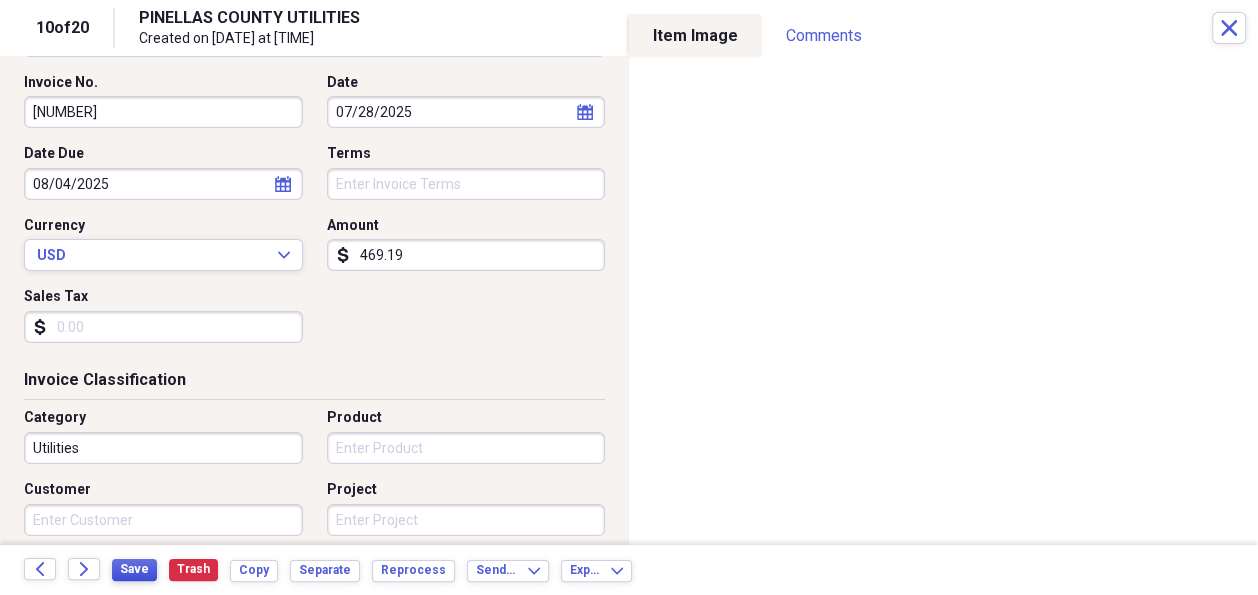 click on "Save" at bounding box center [134, 569] 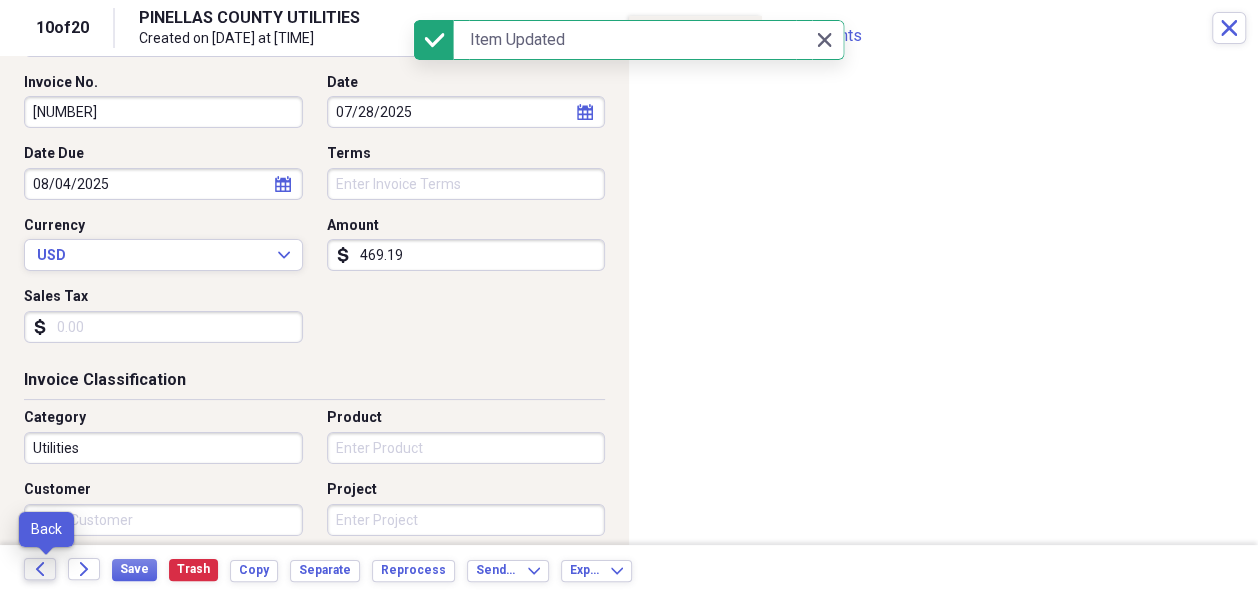 click on "Back" 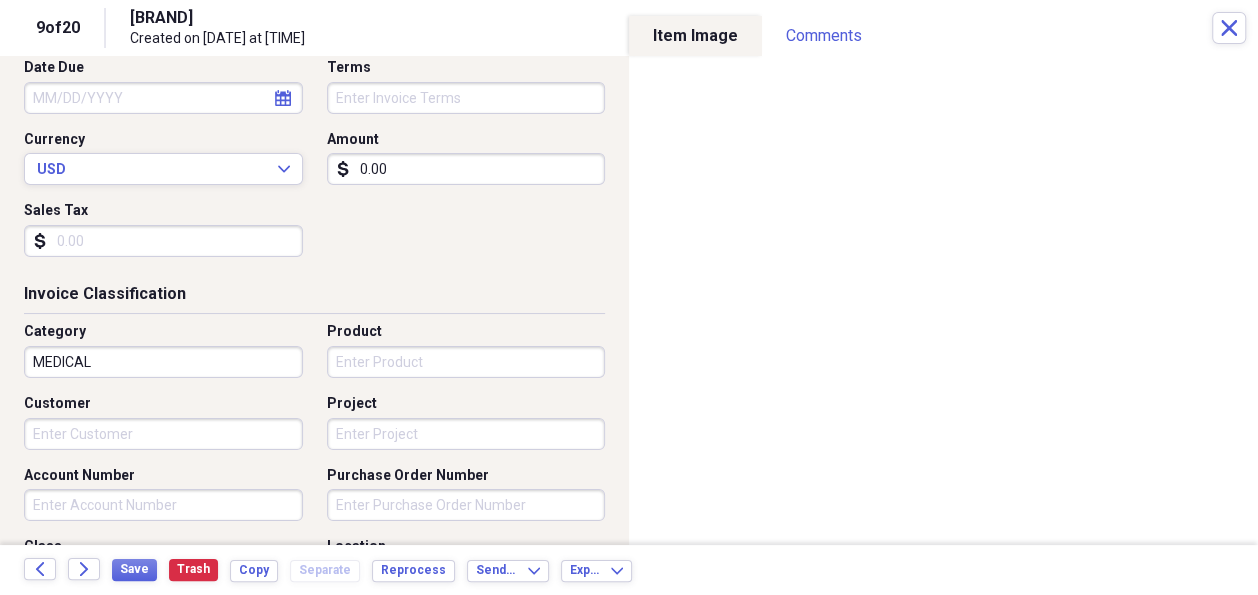 scroll, scrollTop: 300, scrollLeft: 0, axis: vertical 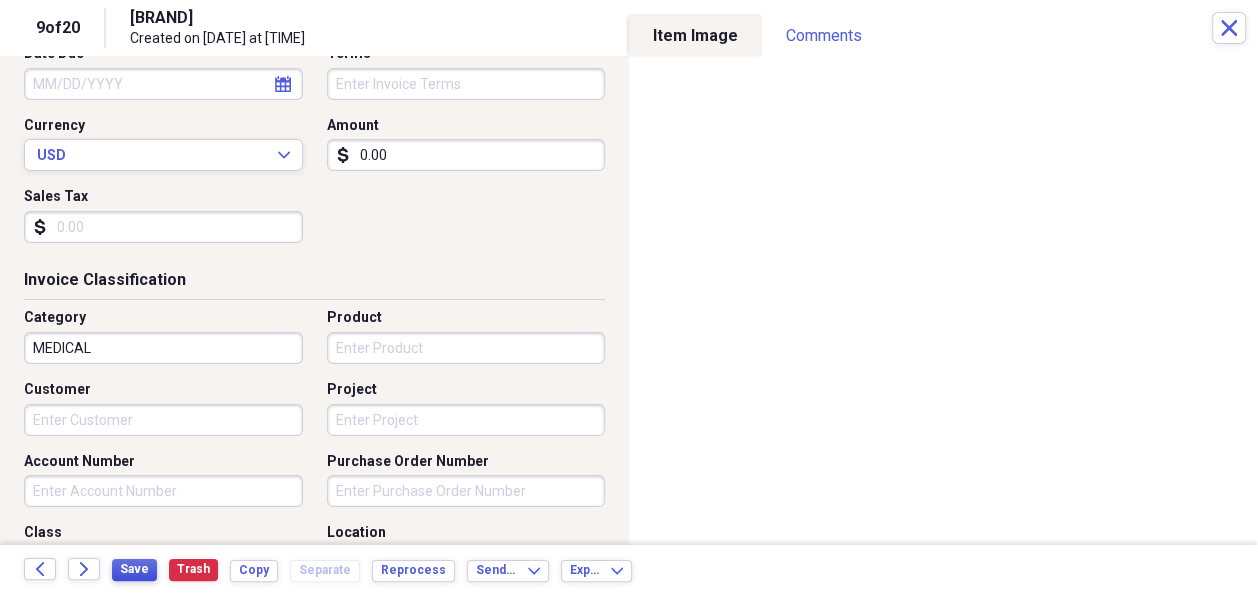 click on "Save" at bounding box center [134, 570] 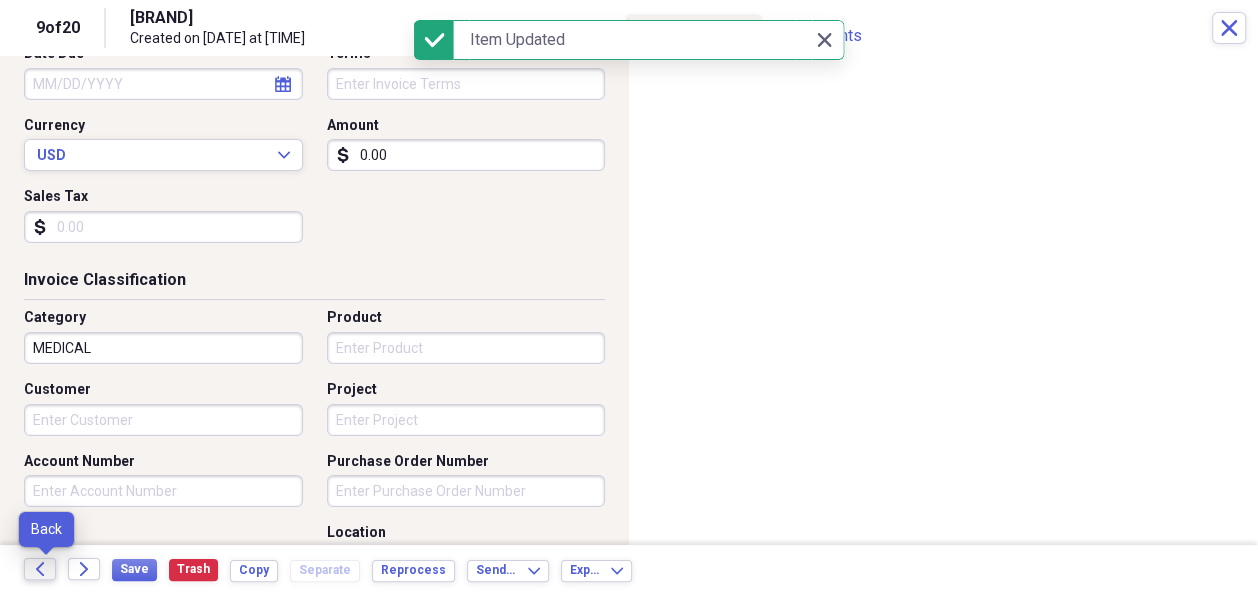 click on "Back" 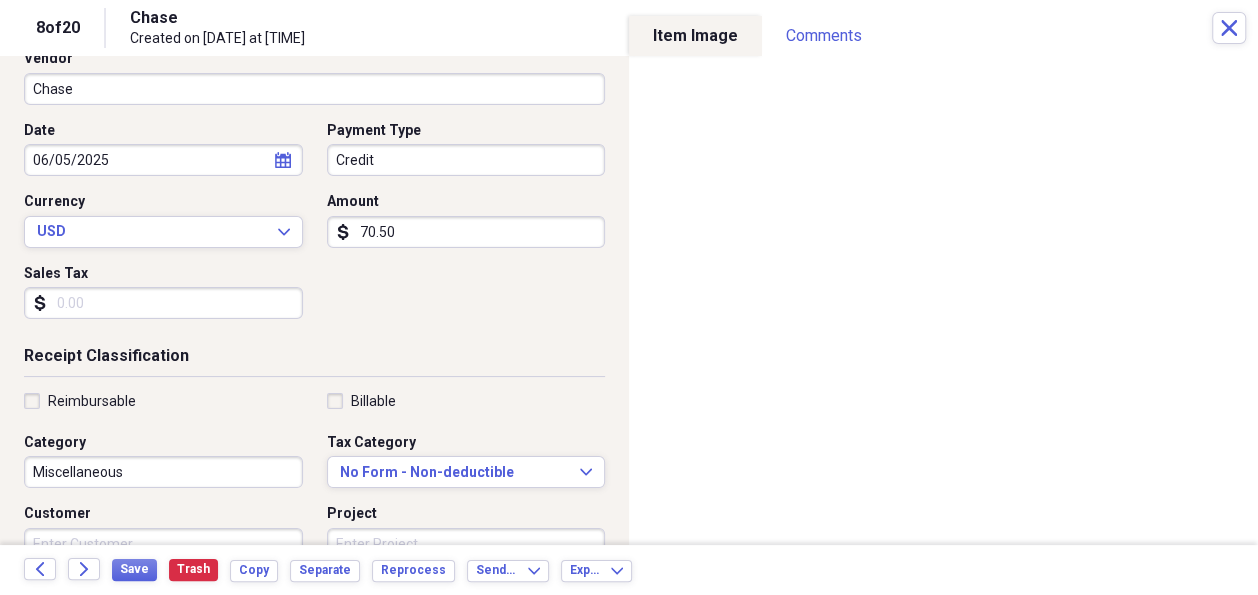 scroll, scrollTop: 300, scrollLeft: 0, axis: vertical 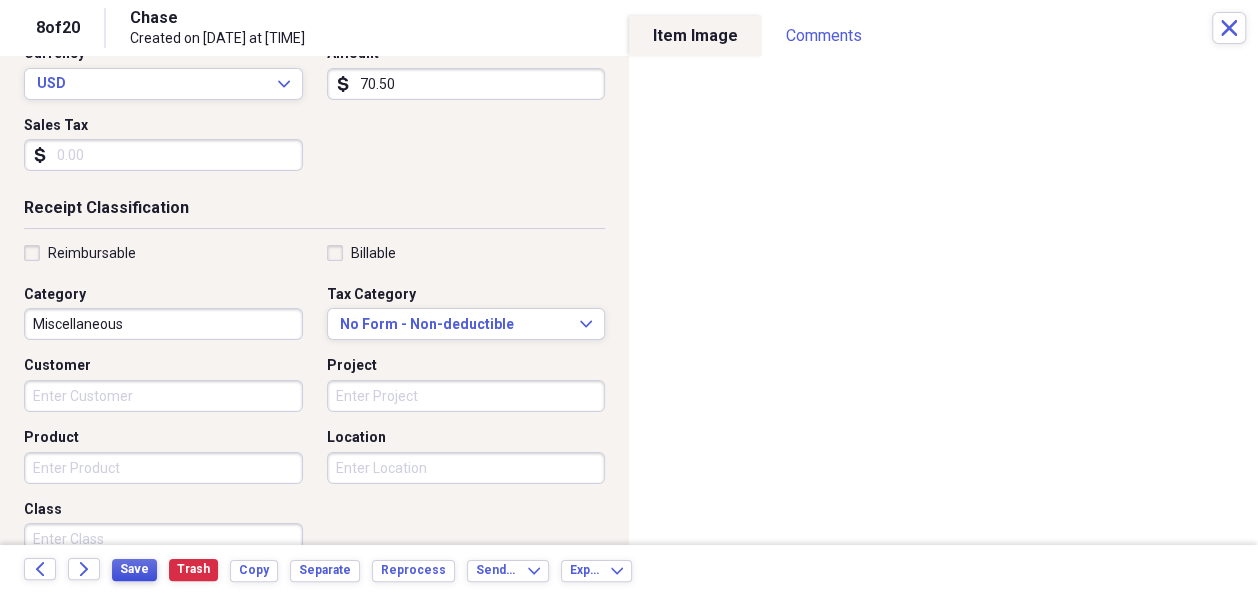 click on "Save" at bounding box center (134, 570) 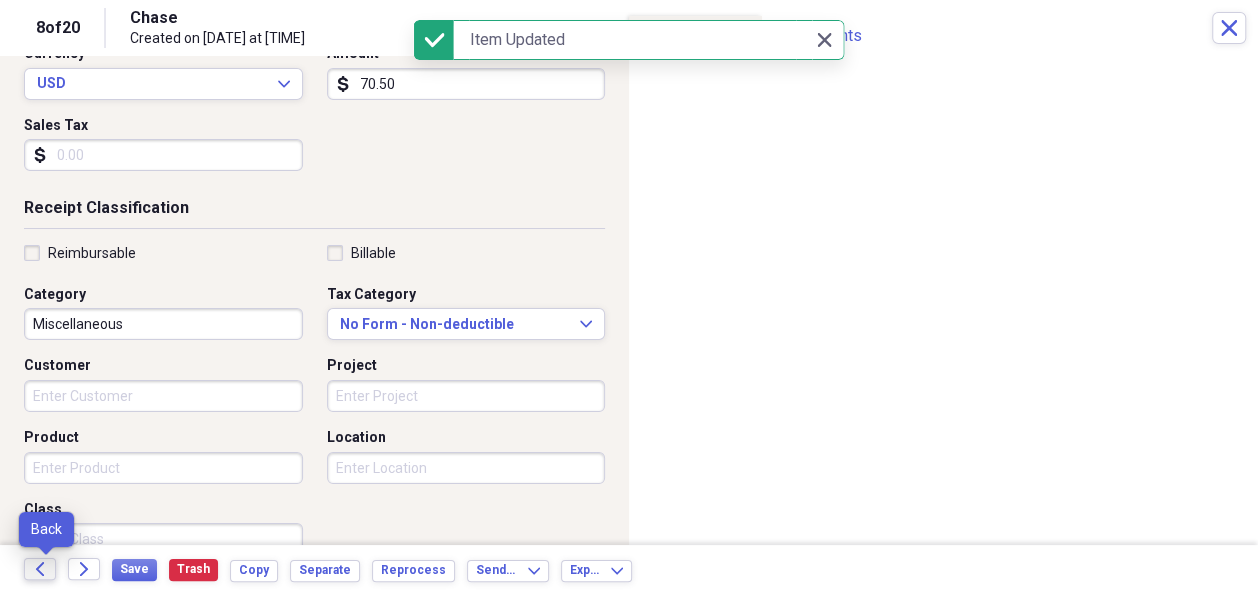 click on "Back" 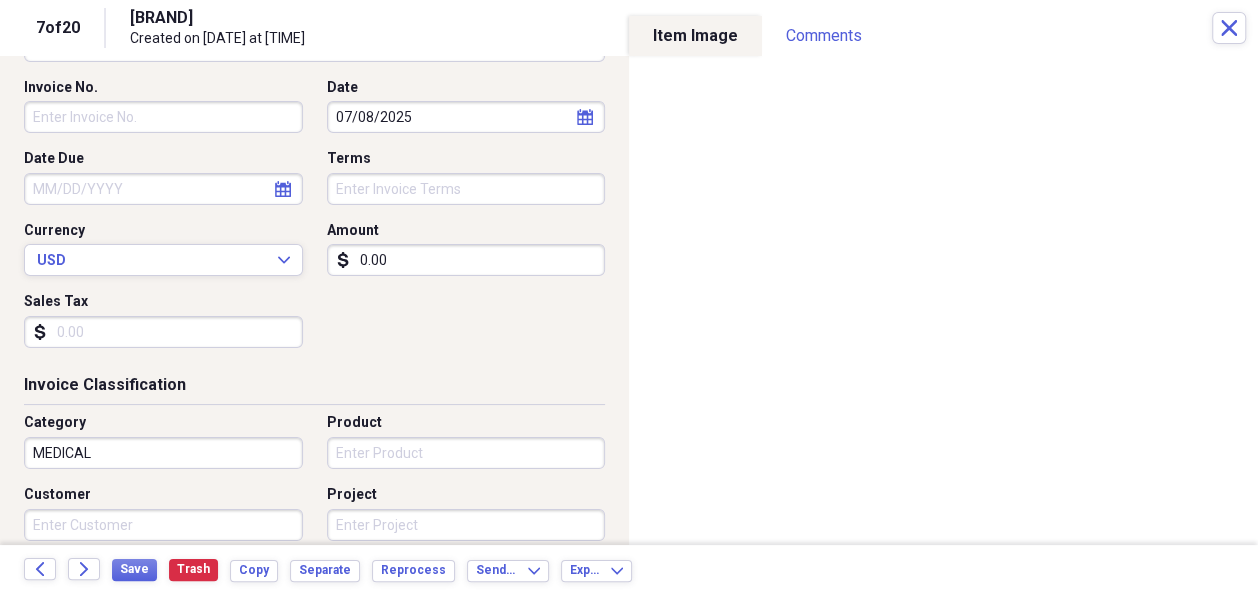 scroll, scrollTop: 200, scrollLeft: 0, axis: vertical 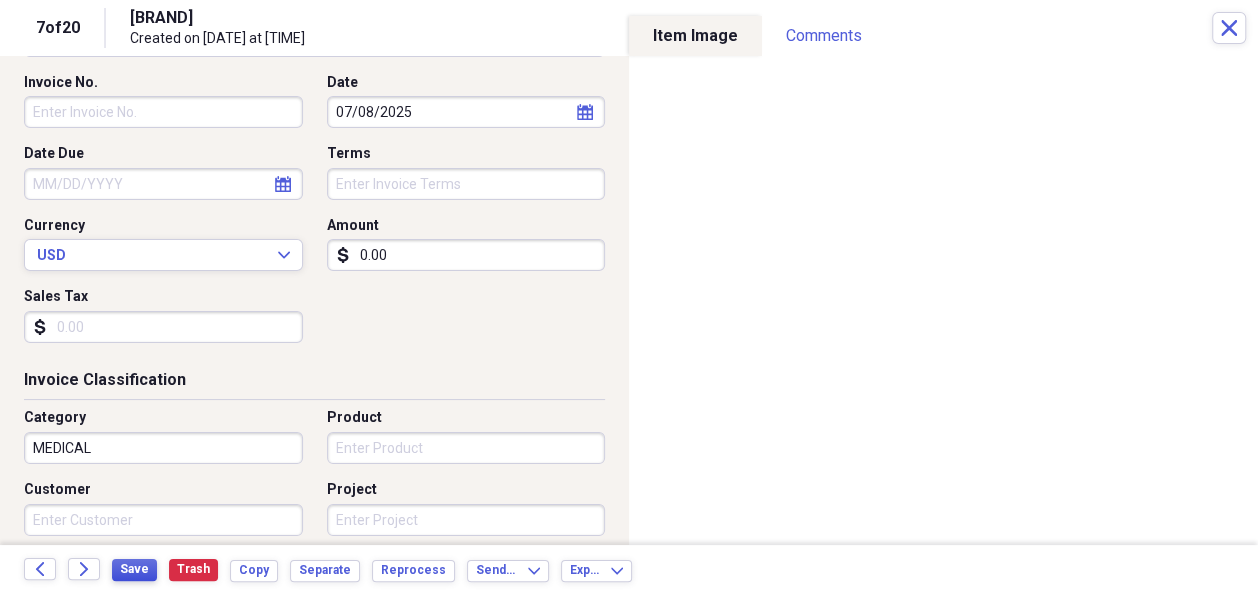 click on "Save" at bounding box center [134, 570] 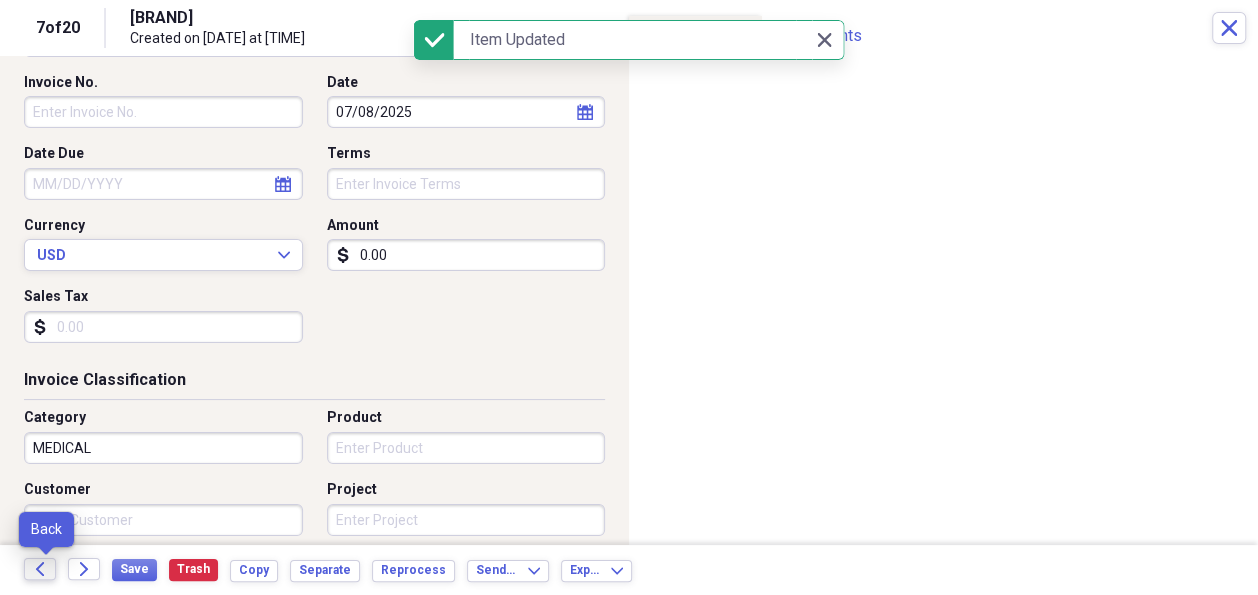 click on "Back" at bounding box center [40, 569] 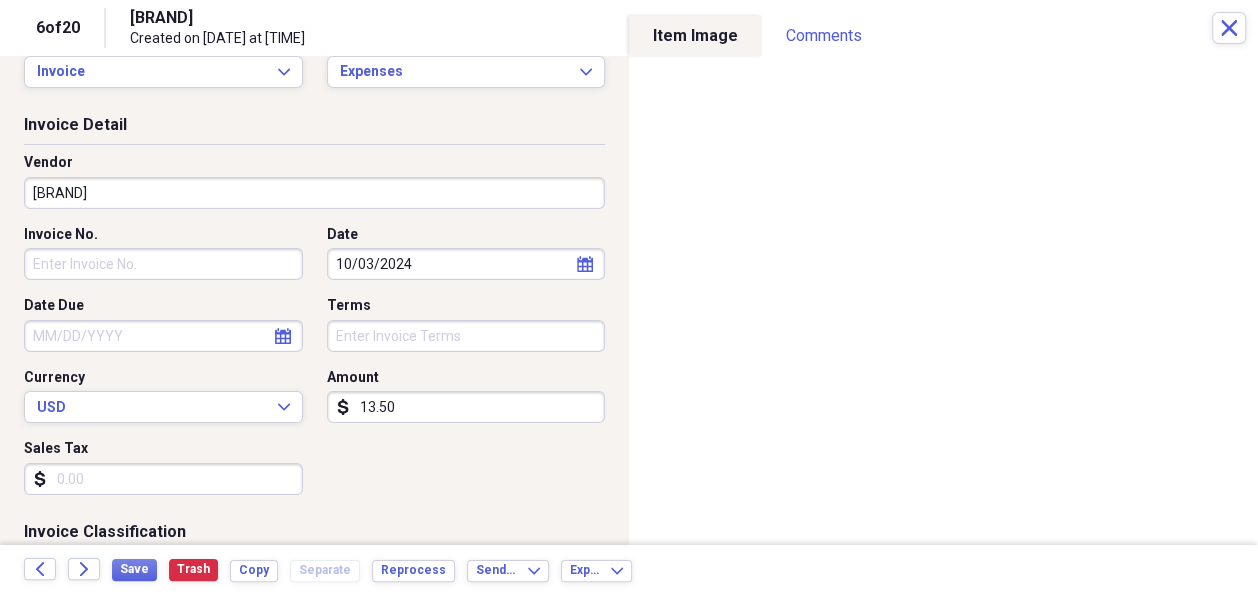 scroll, scrollTop: 0, scrollLeft: 0, axis: both 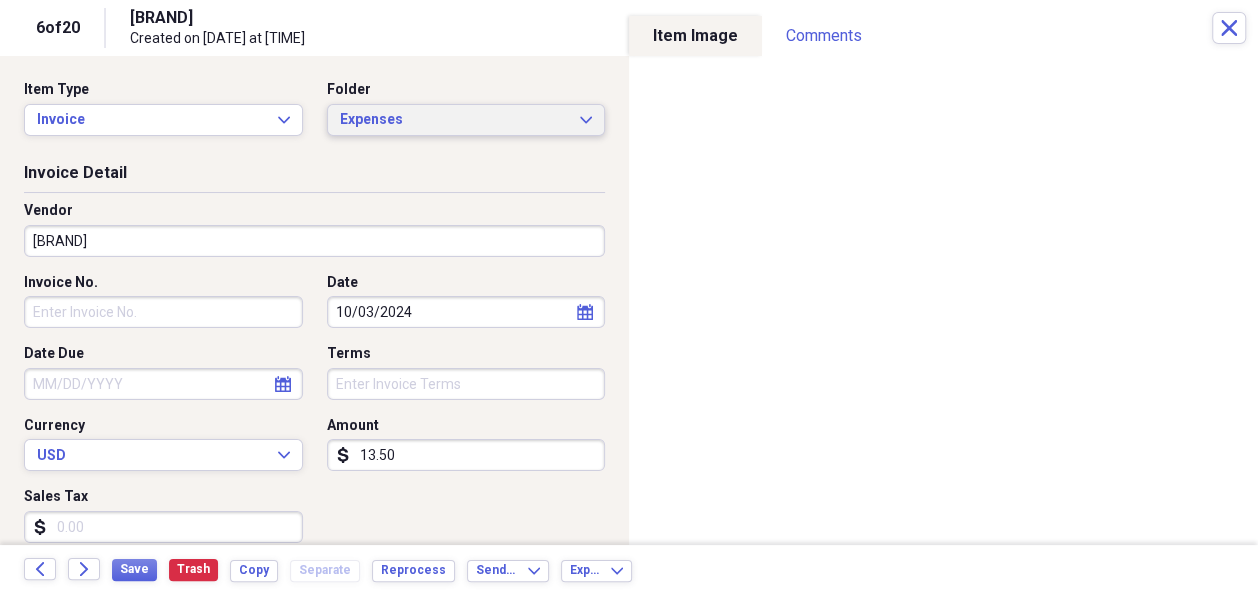 click on "Expand" 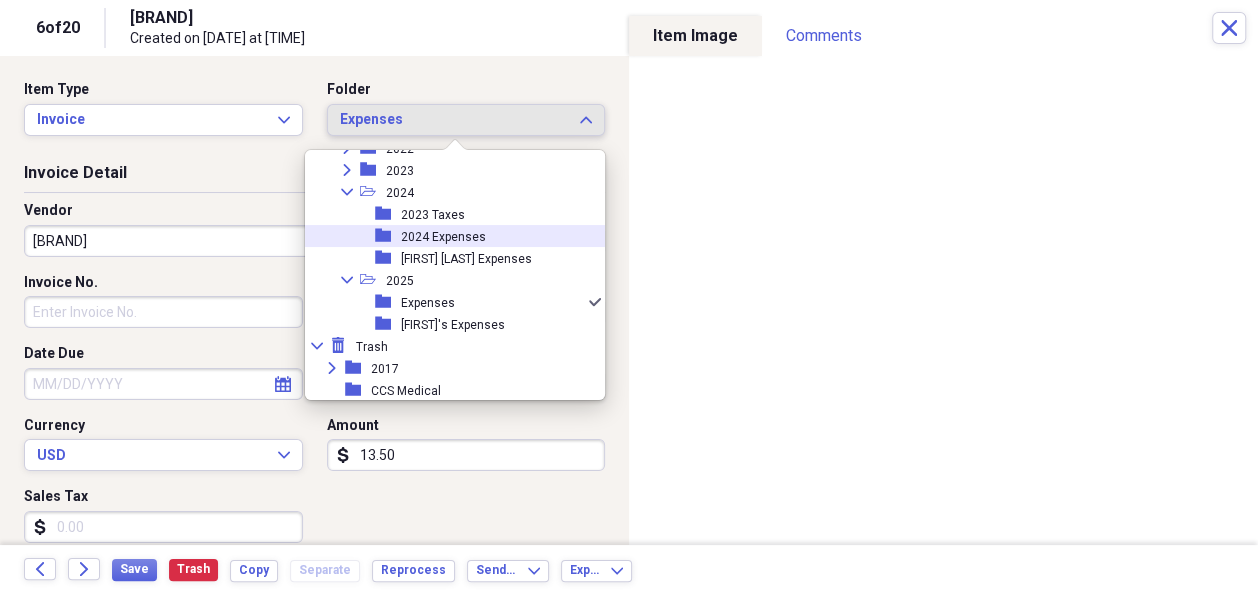 scroll, scrollTop: 302, scrollLeft: 0, axis: vertical 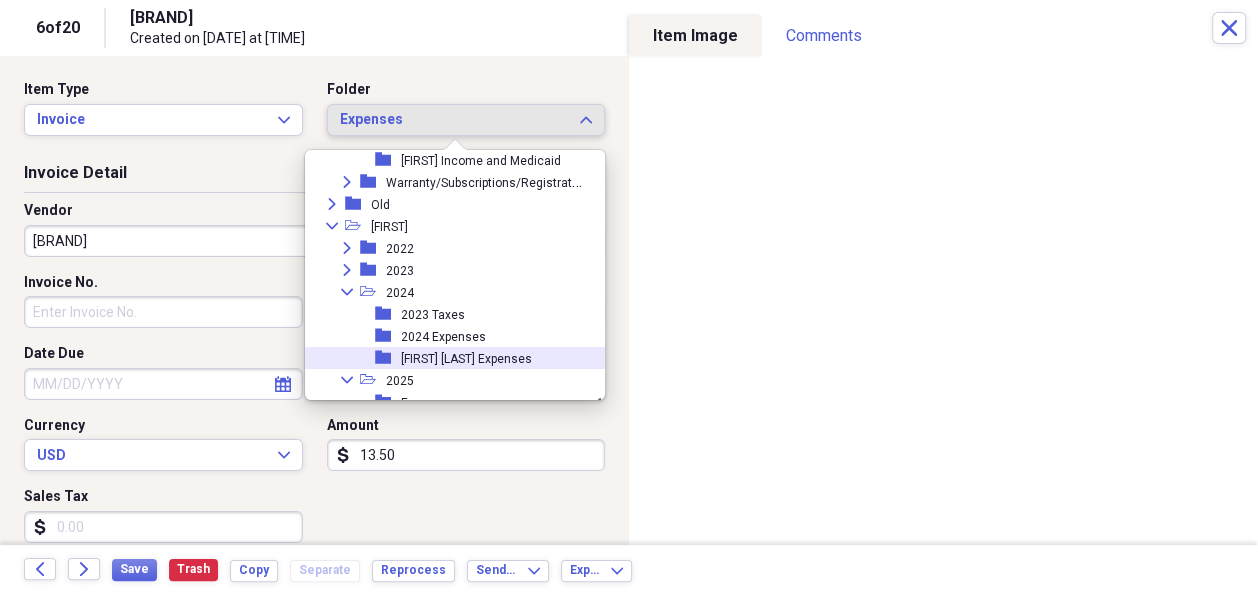 click on "[FIRST] [LAST] Expenses" at bounding box center [466, 359] 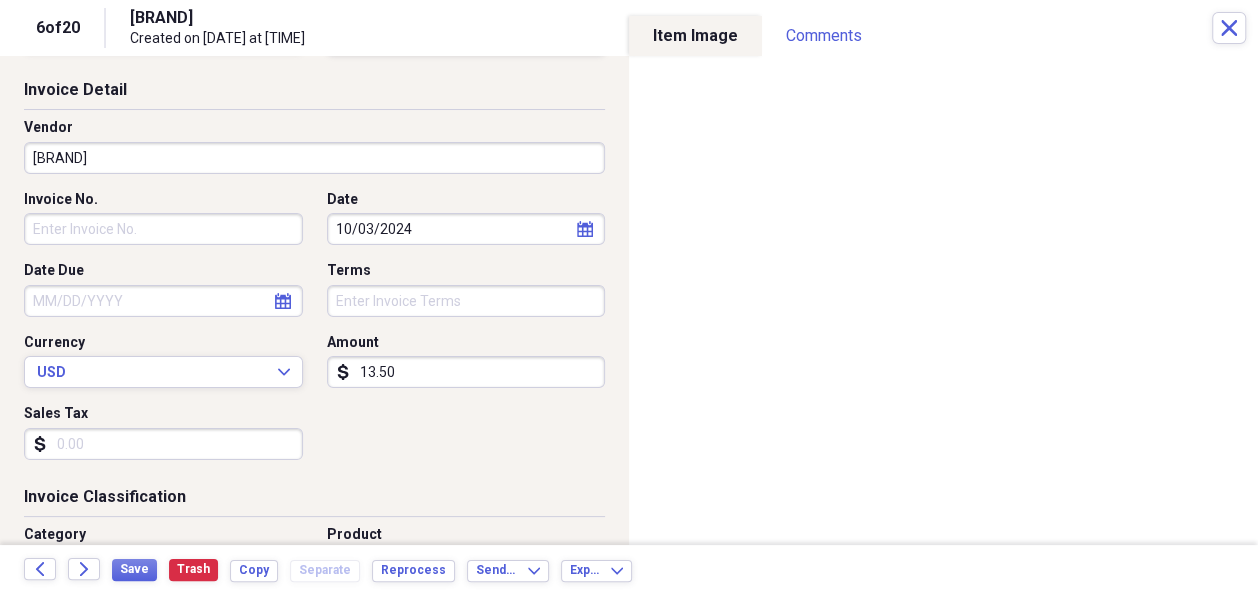 scroll, scrollTop: 200, scrollLeft: 0, axis: vertical 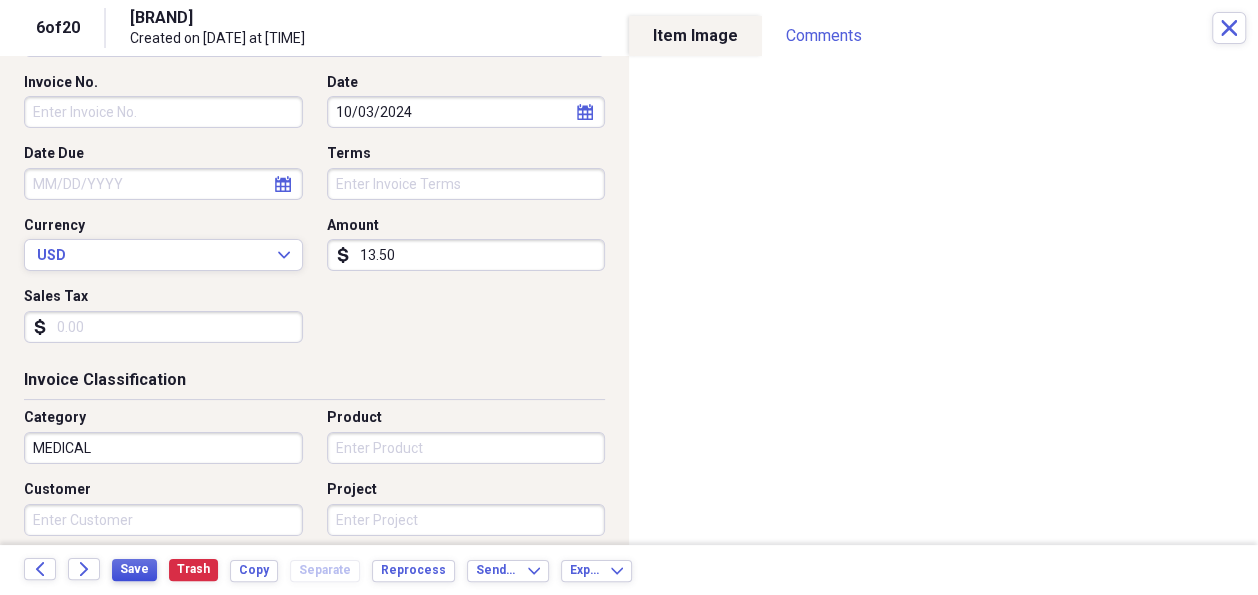 click on "Save" at bounding box center (134, 569) 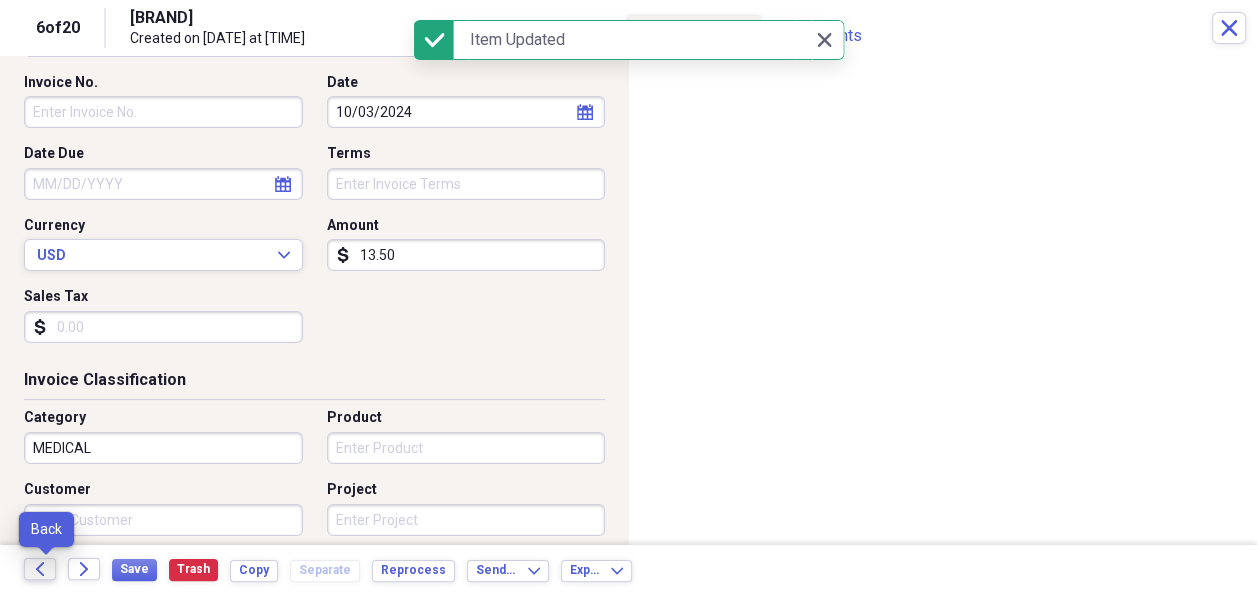 click on "Back" 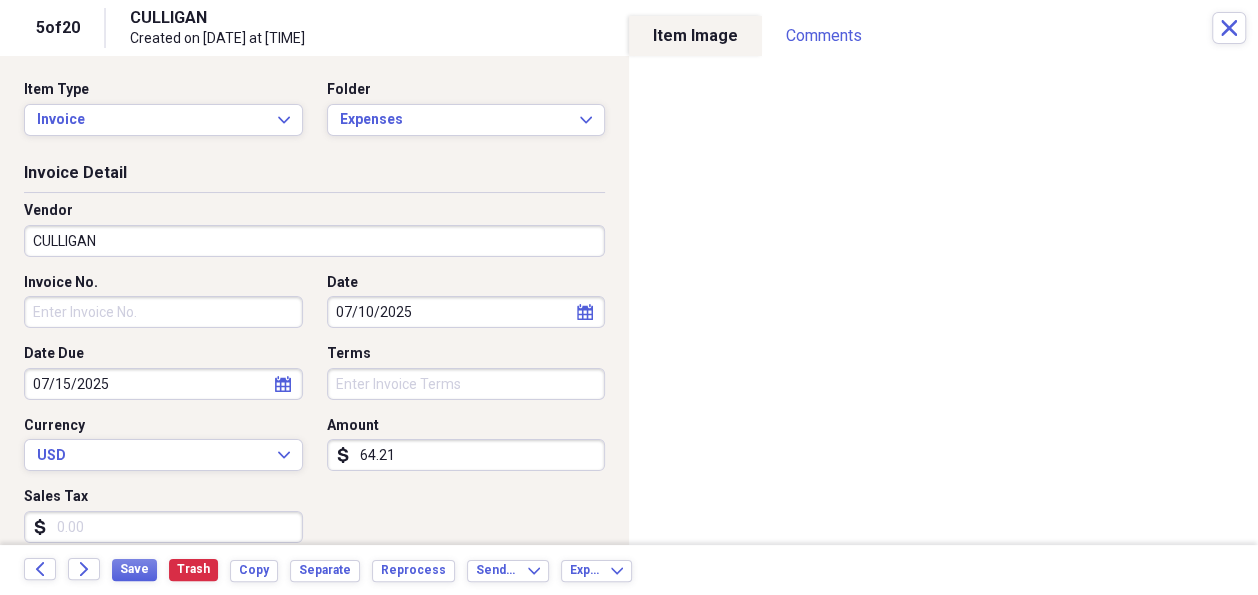 scroll, scrollTop: 200, scrollLeft: 0, axis: vertical 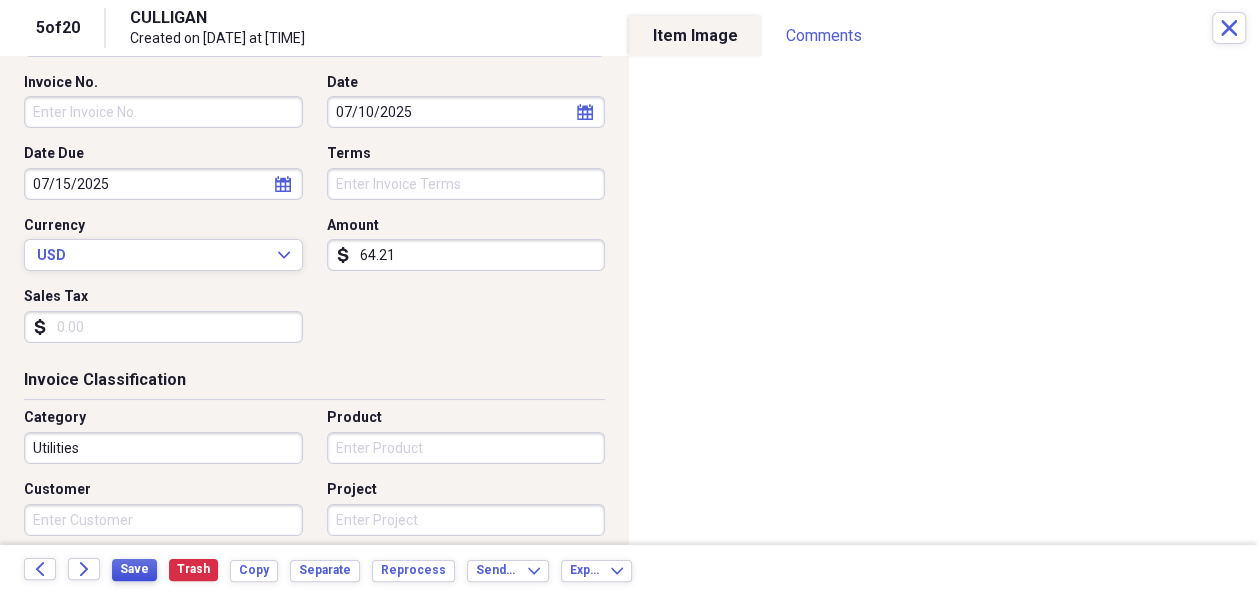 click on "Save" at bounding box center (134, 569) 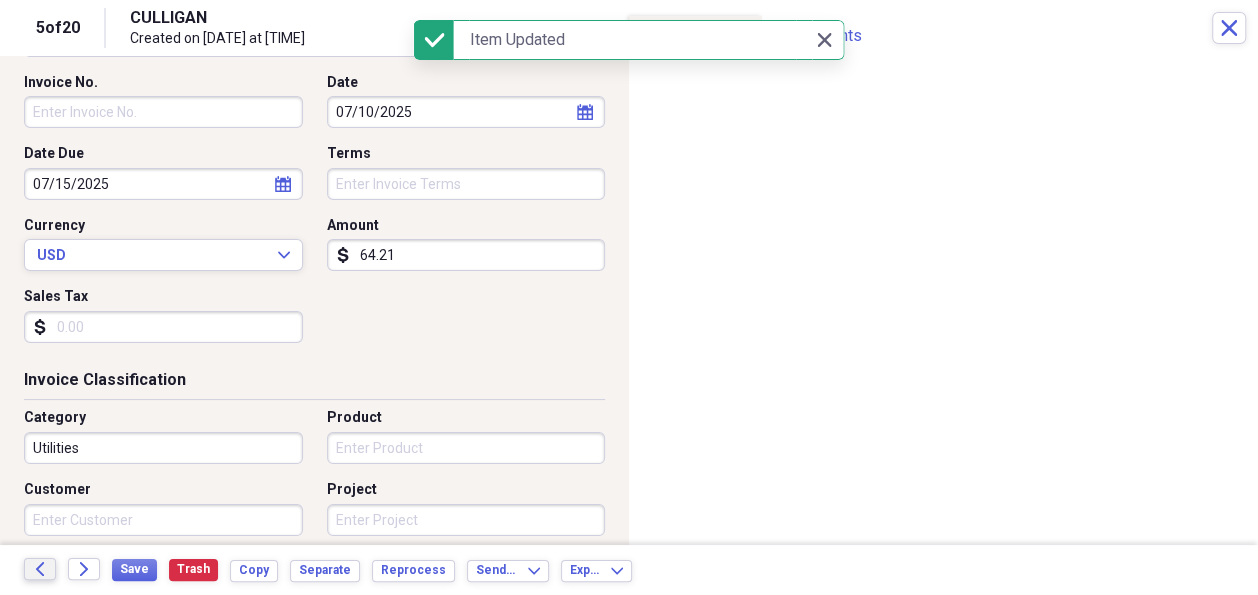 click on "Back Forward" at bounding box center (68, 570) 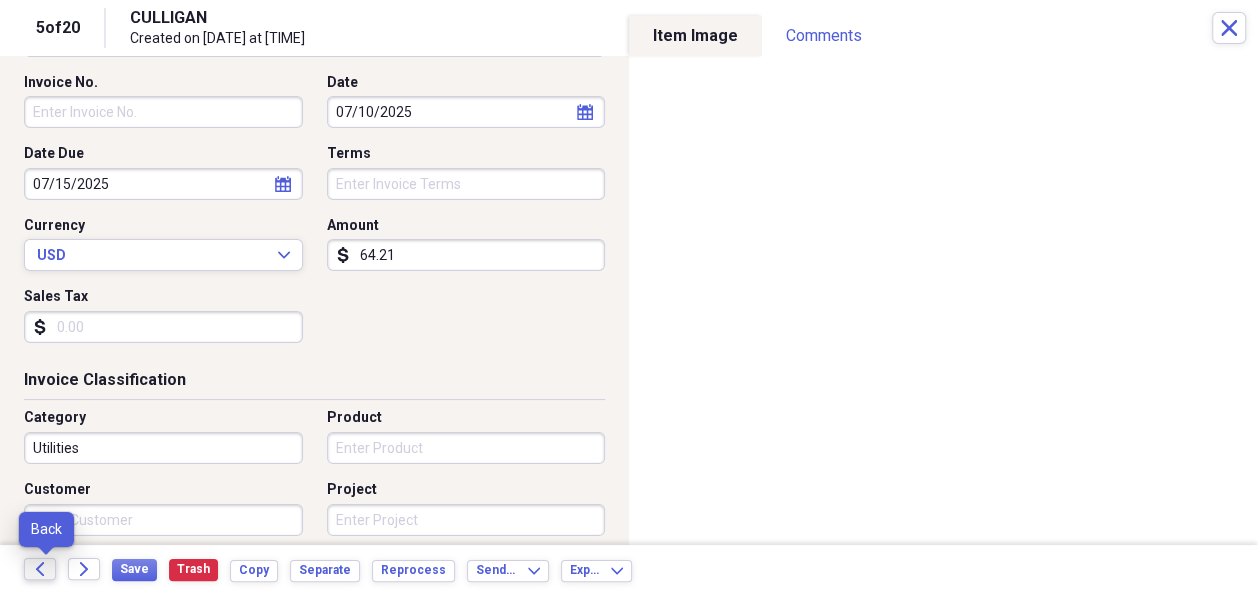 click on "Back" 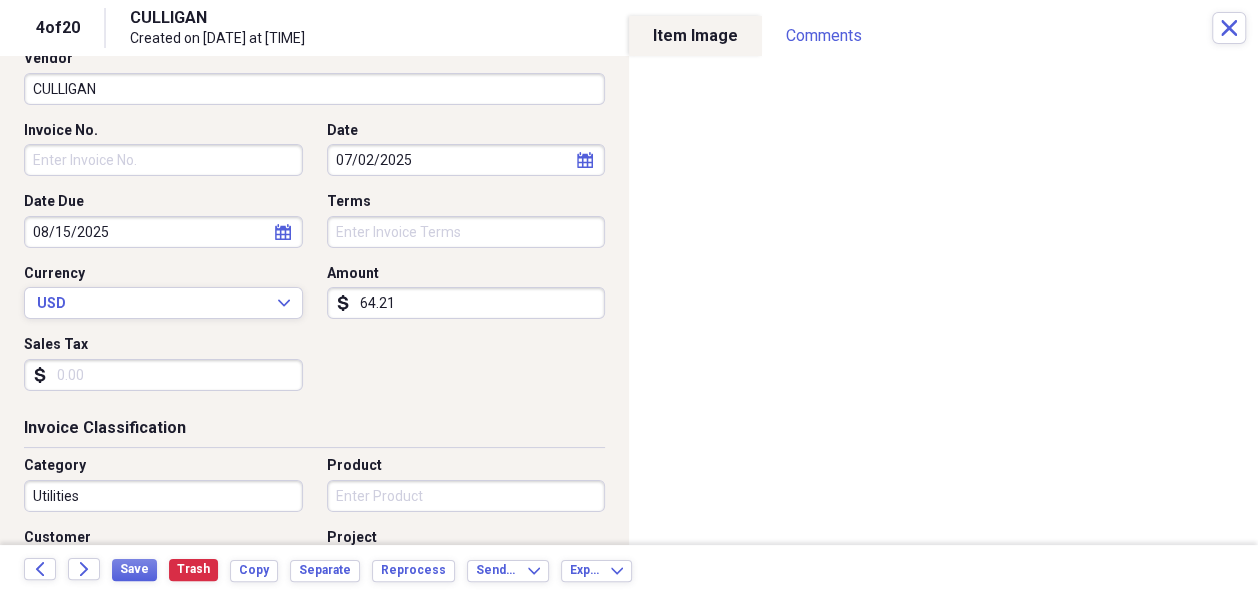 scroll, scrollTop: 300, scrollLeft: 0, axis: vertical 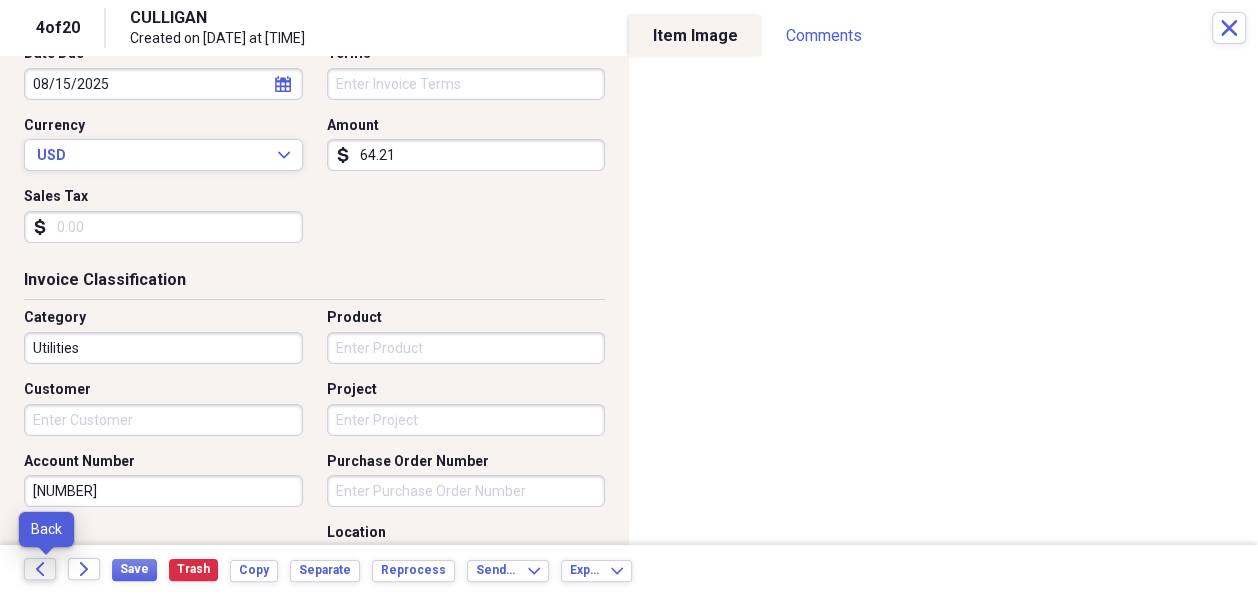 click on "Back" 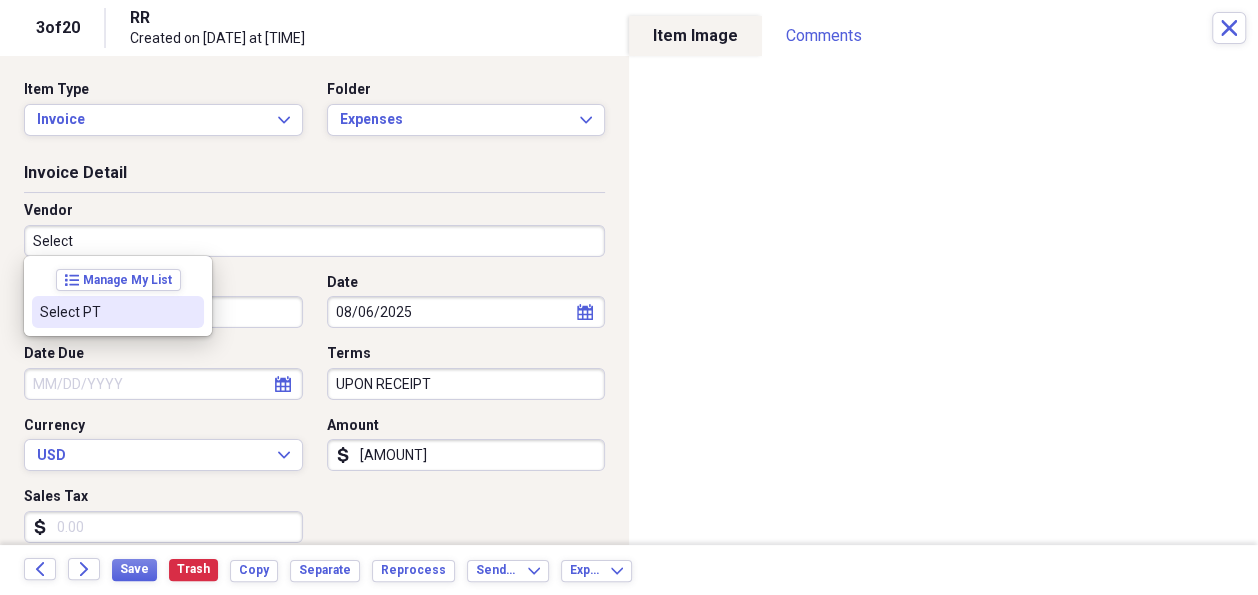 click on "Select PT" at bounding box center (106, 312) 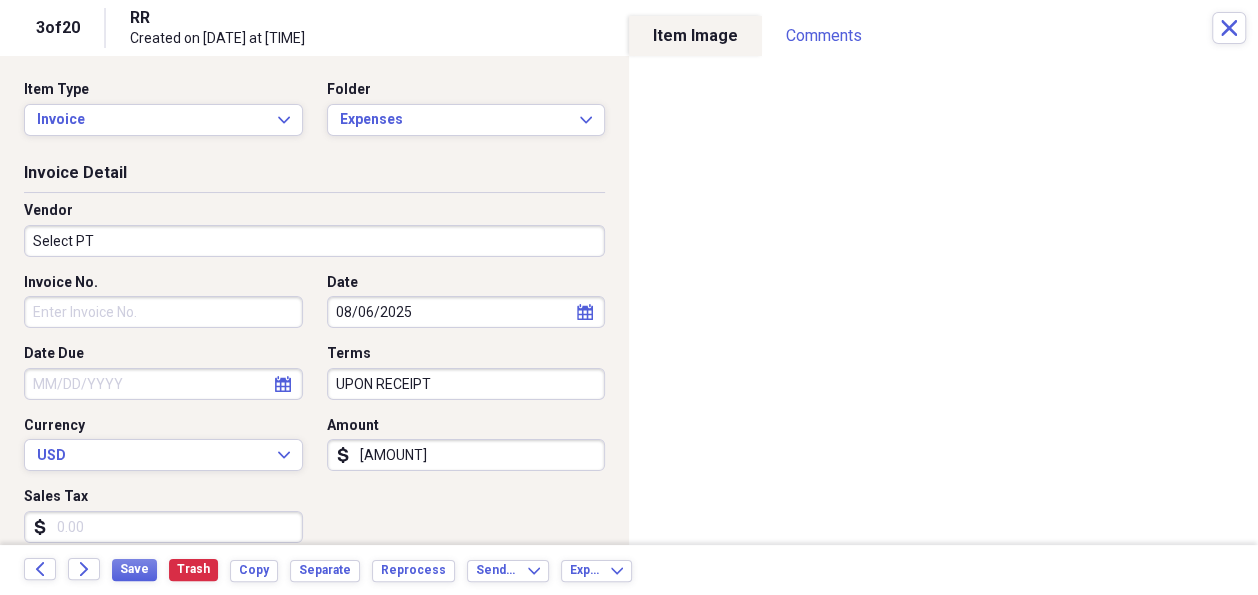 type on "medical" 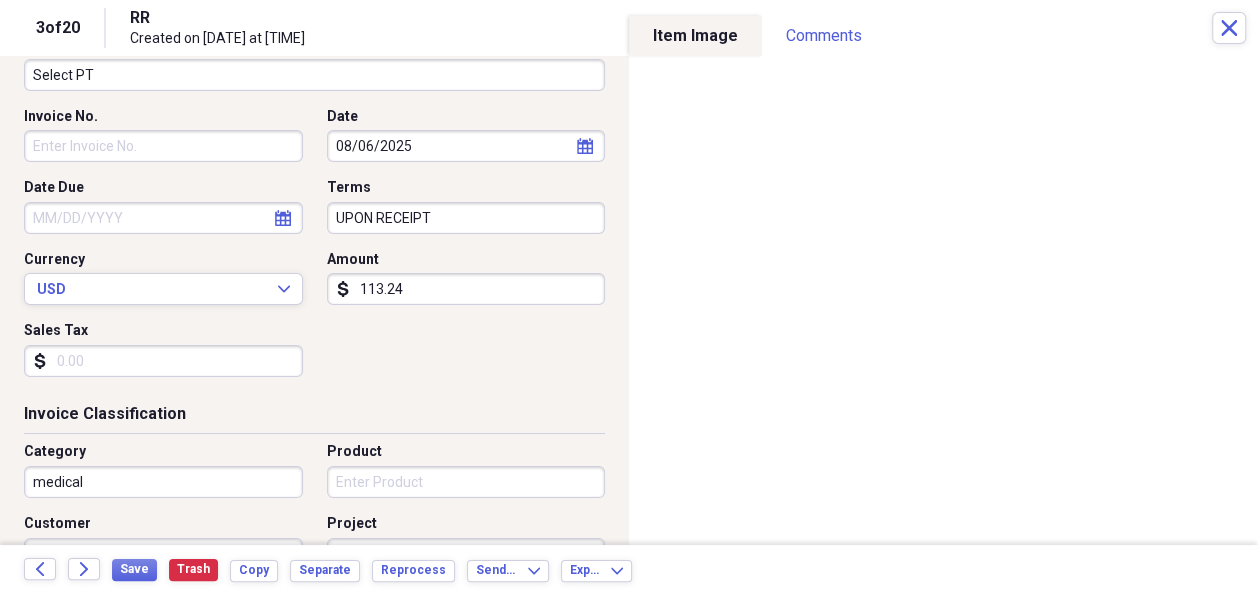 scroll, scrollTop: 300, scrollLeft: 0, axis: vertical 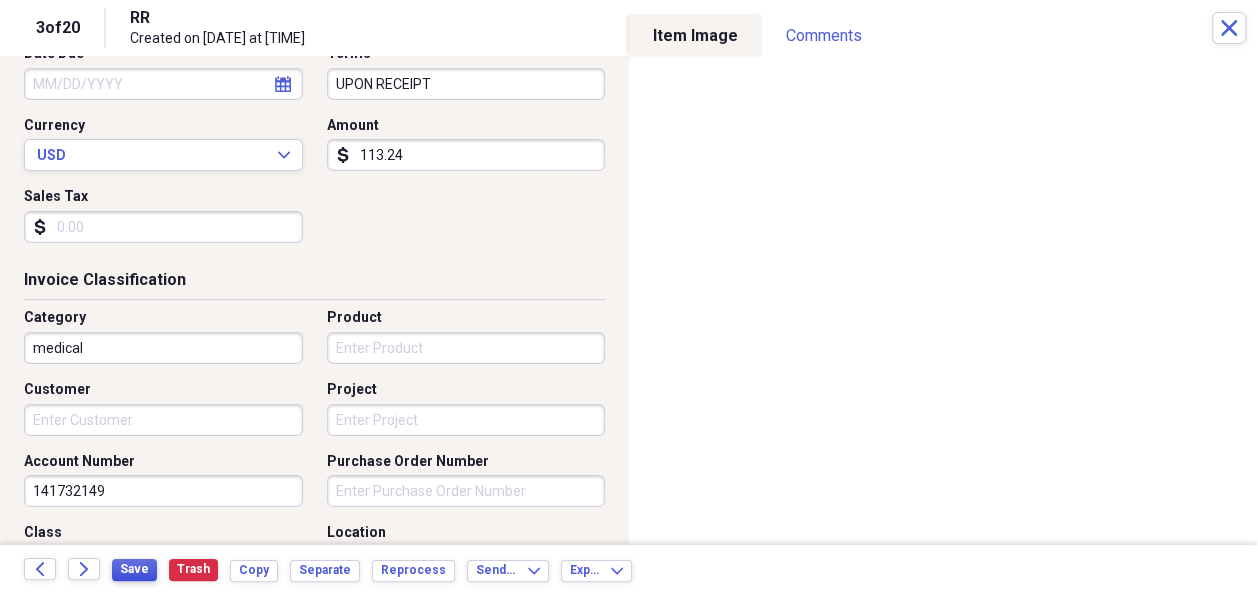 type on "113.24" 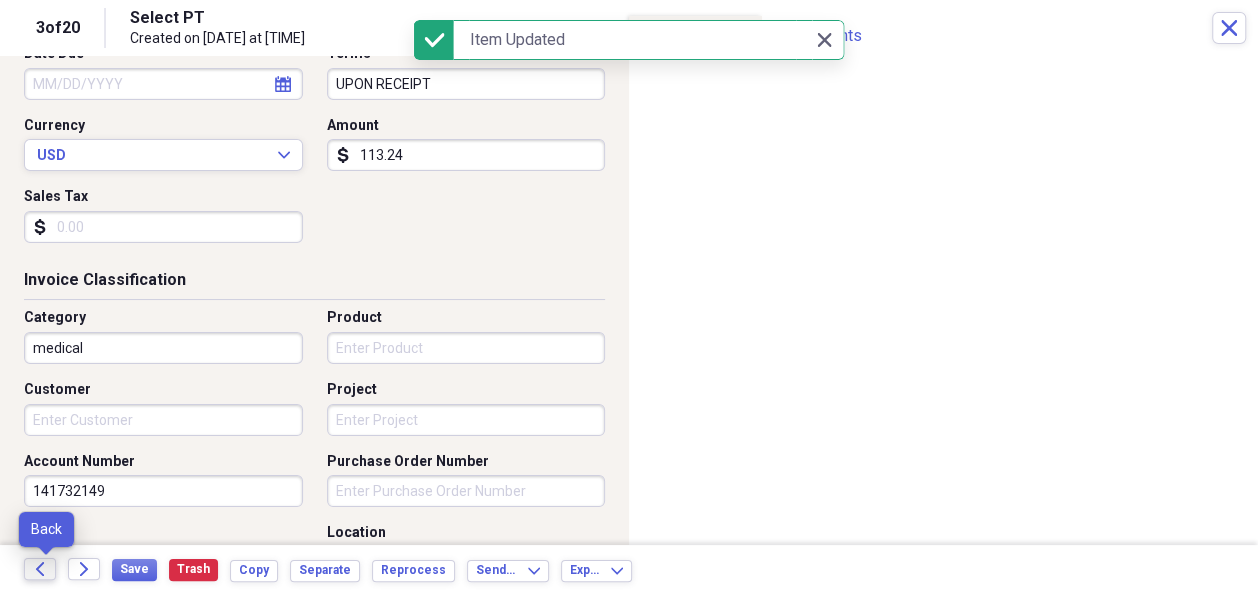 click on "Back" 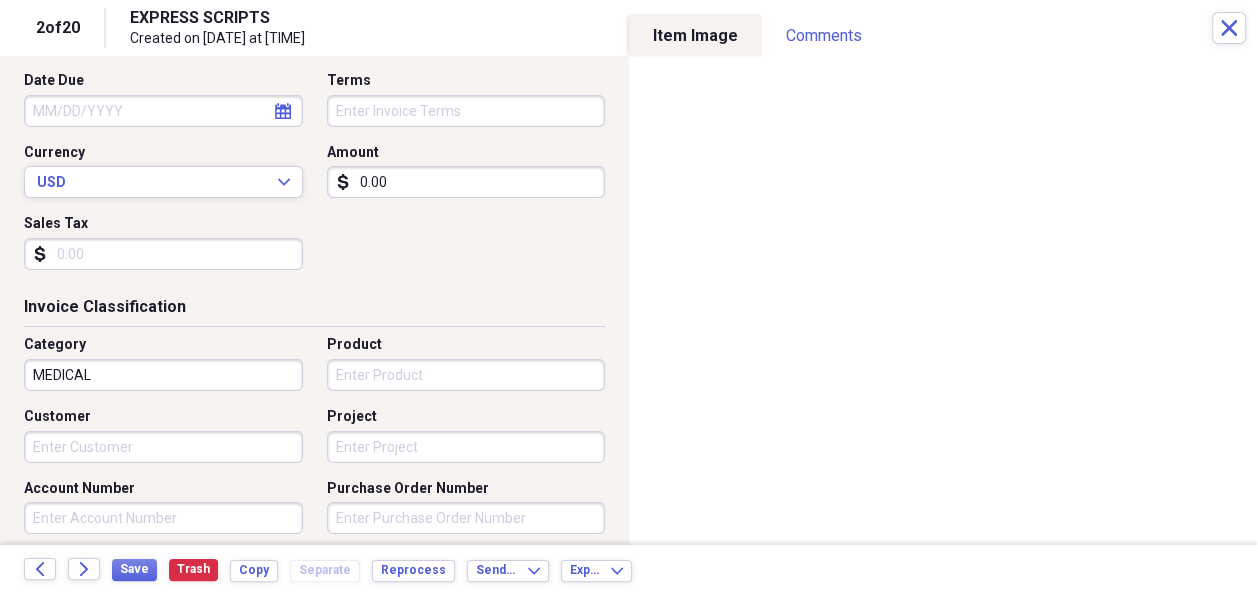 scroll, scrollTop: 300, scrollLeft: 0, axis: vertical 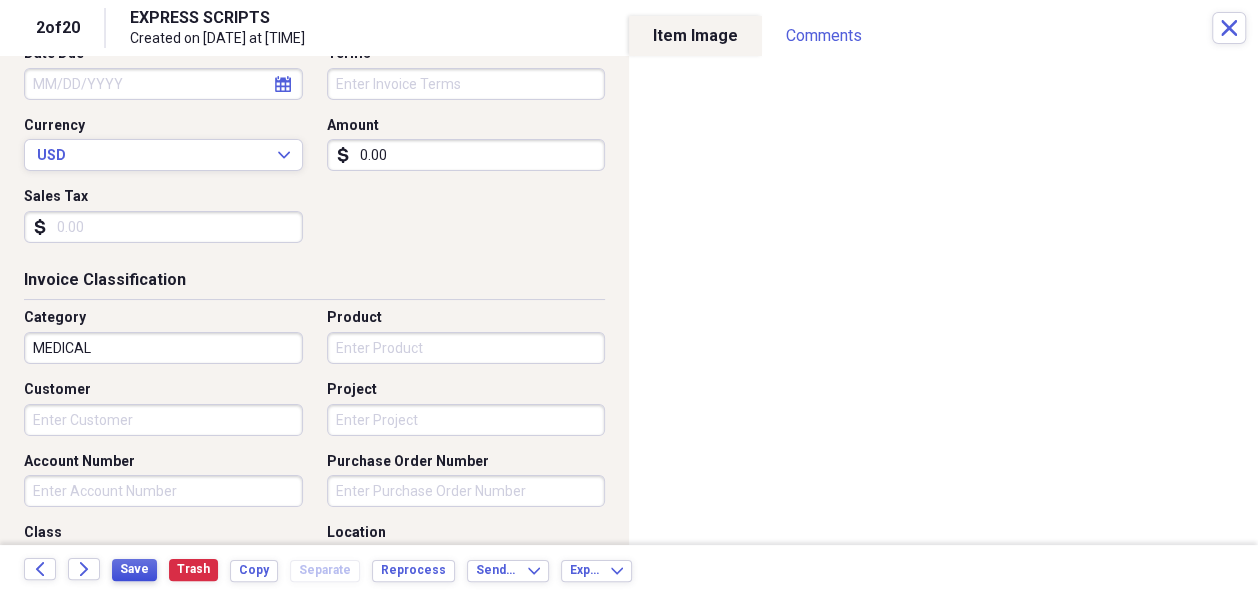 click on "Save" at bounding box center (134, 569) 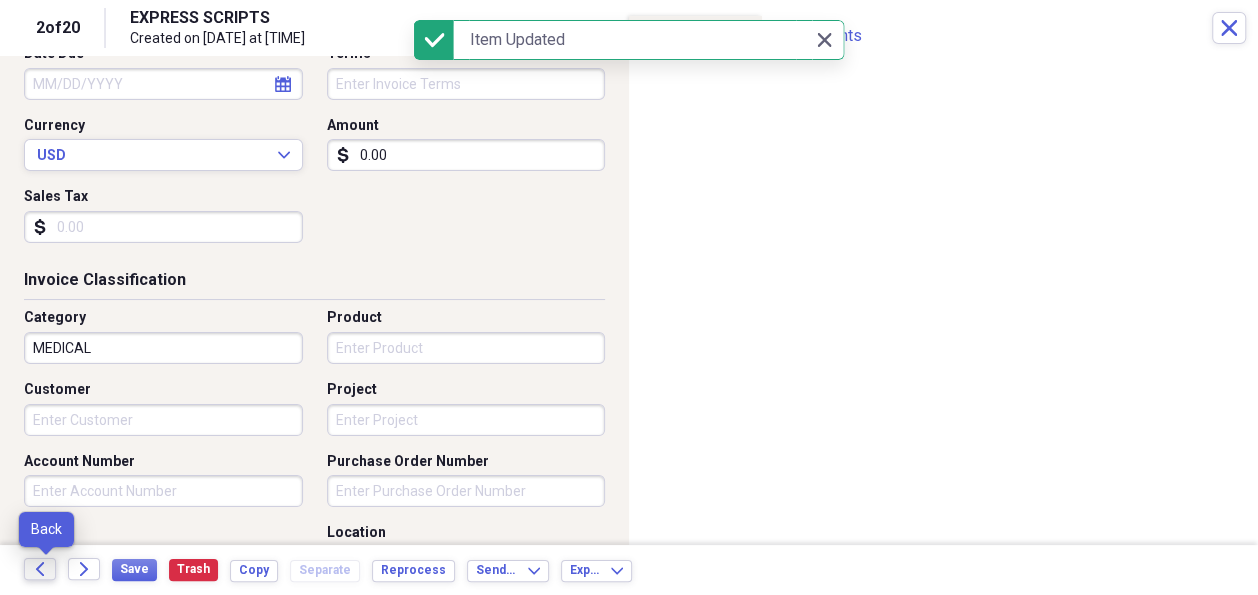 click 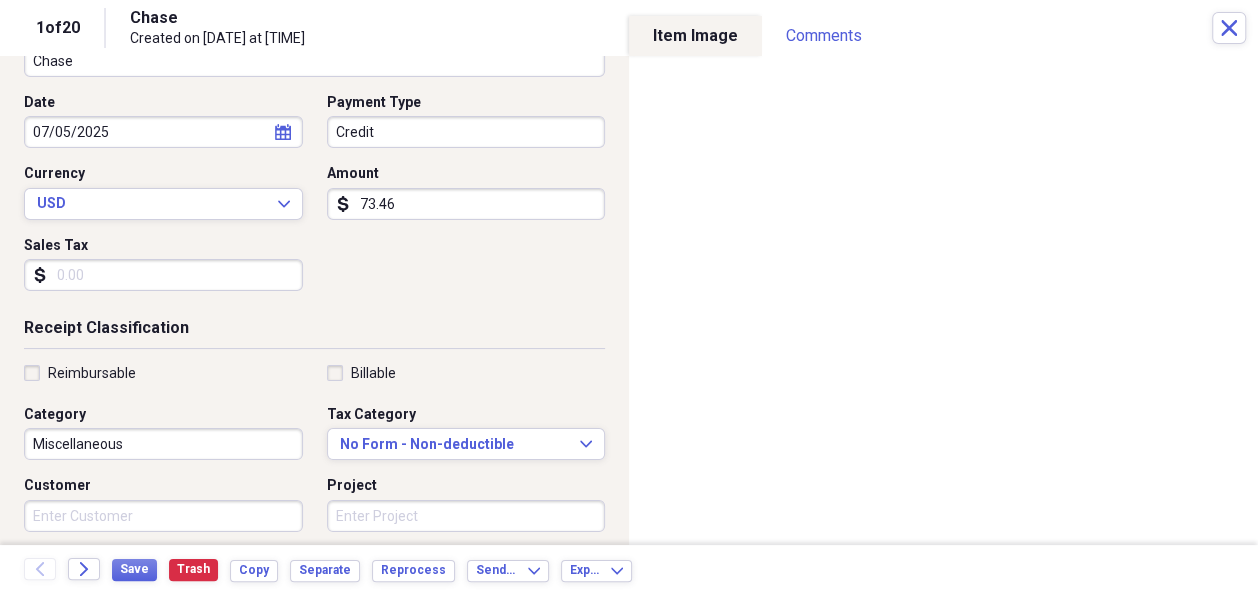 scroll, scrollTop: 200, scrollLeft: 0, axis: vertical 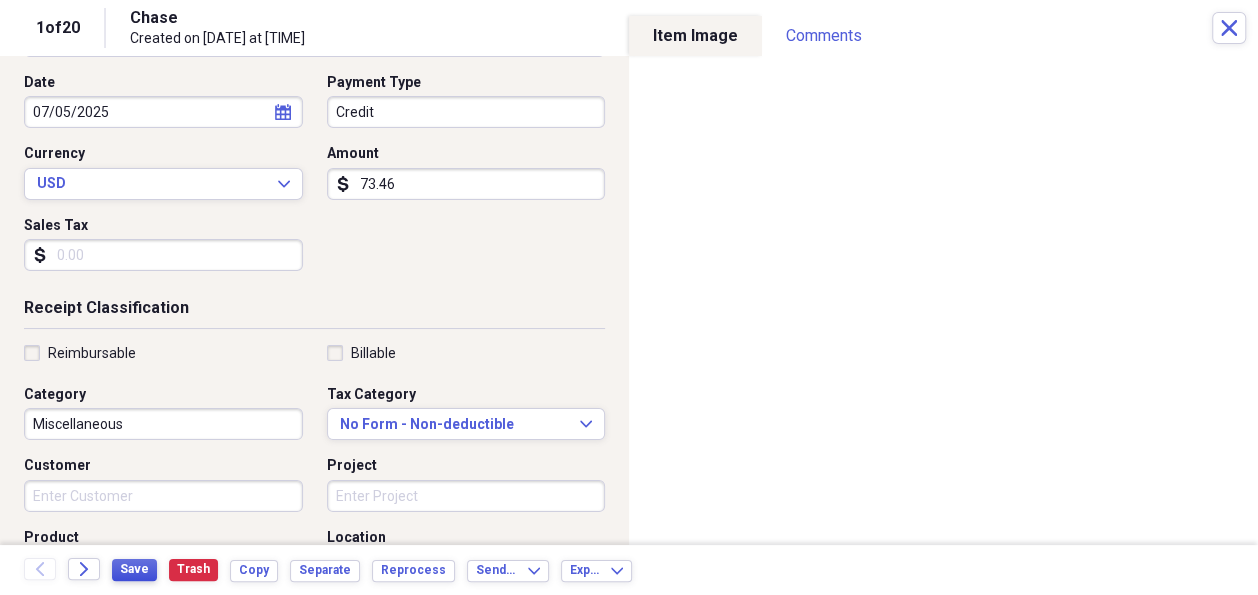 click on "Save" at bounding box center (134, 569) 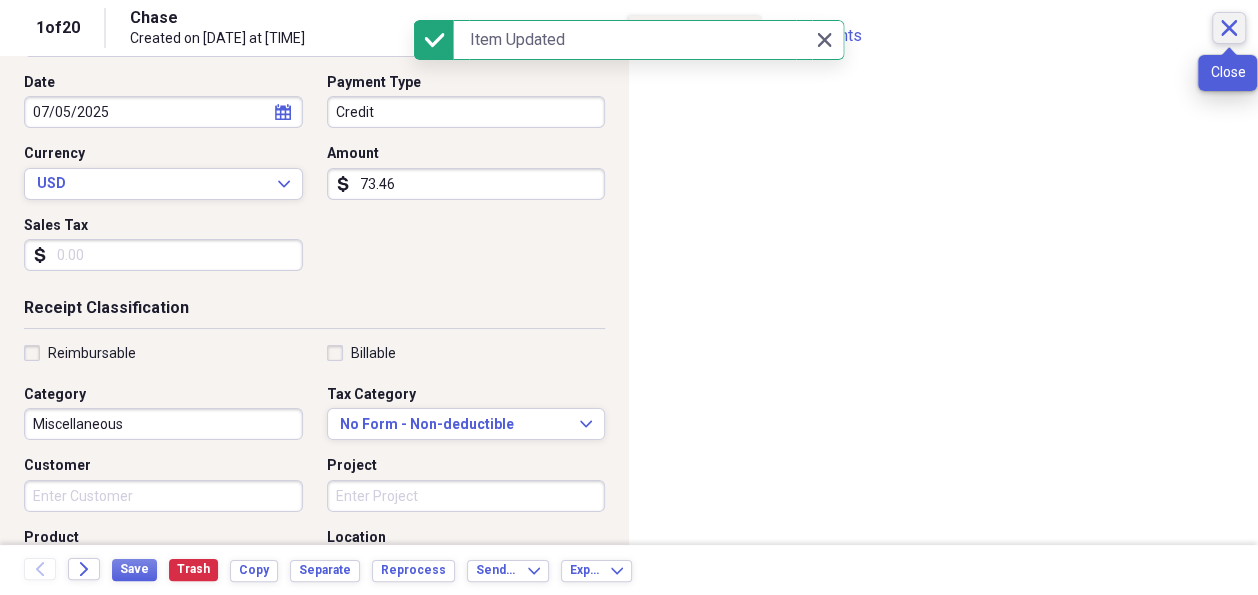 click on "Close" 